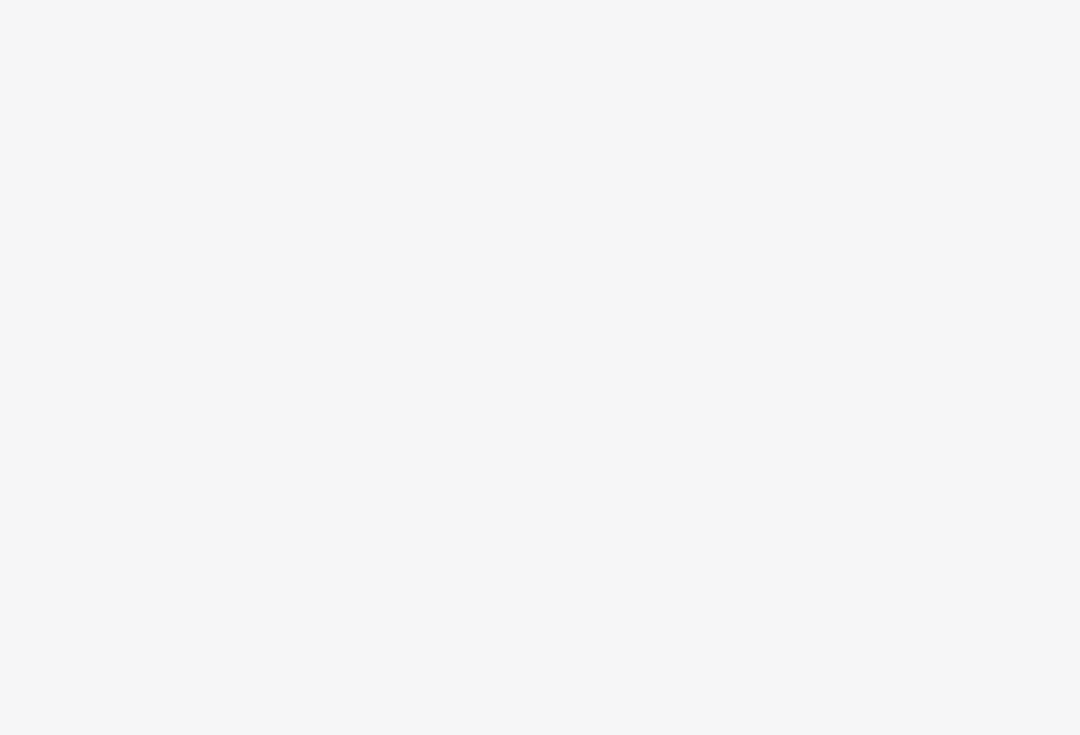 scroll, scrollTop: 0, scrollLeft: 0, axis: both 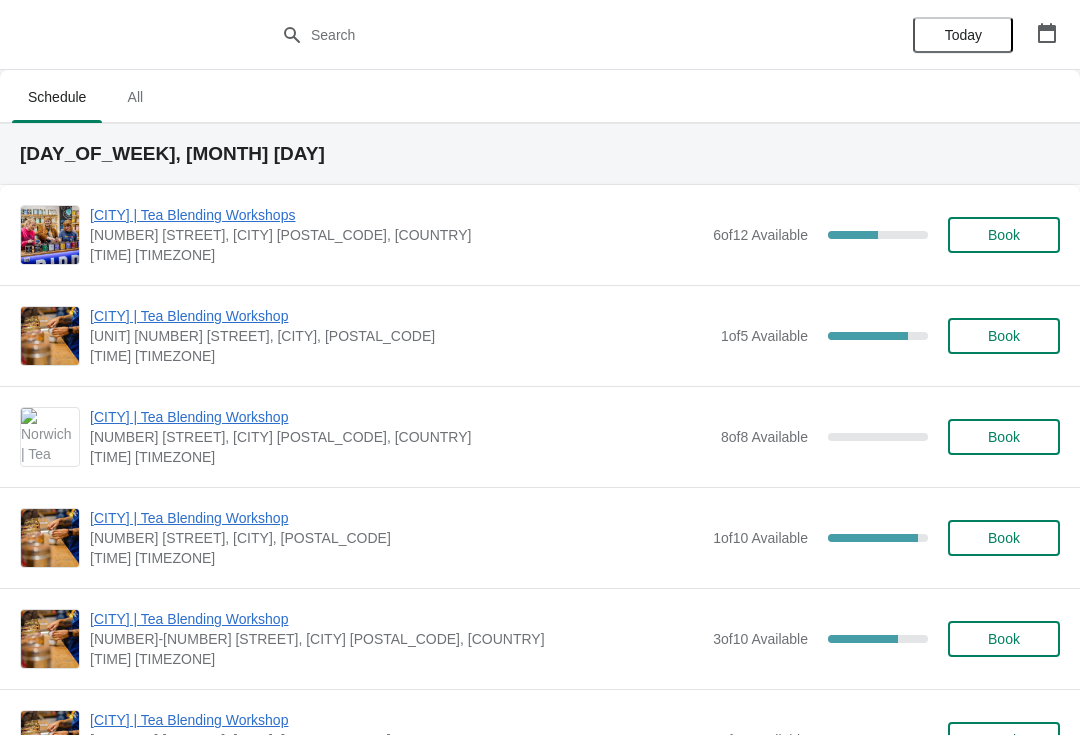 click on "[CITY] | Tea Blending Workshops" at bounding box center (396, 215) 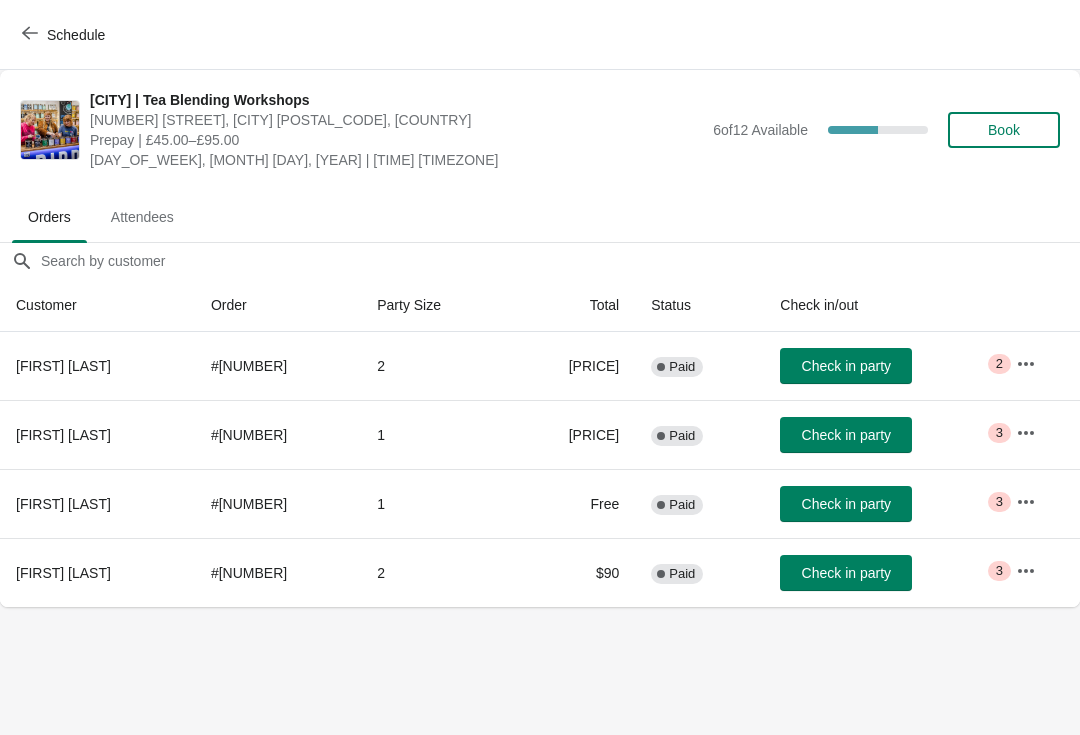 click 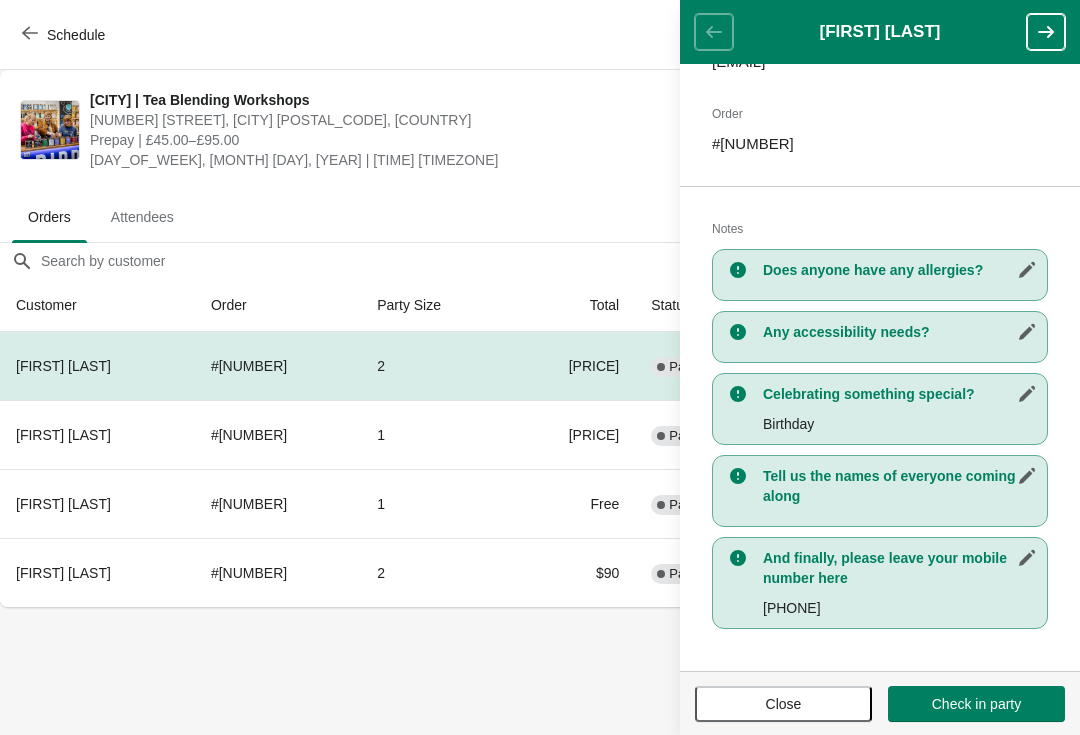 scroll, scrollTop: 287, scrollLeft: 0, axis: vertical 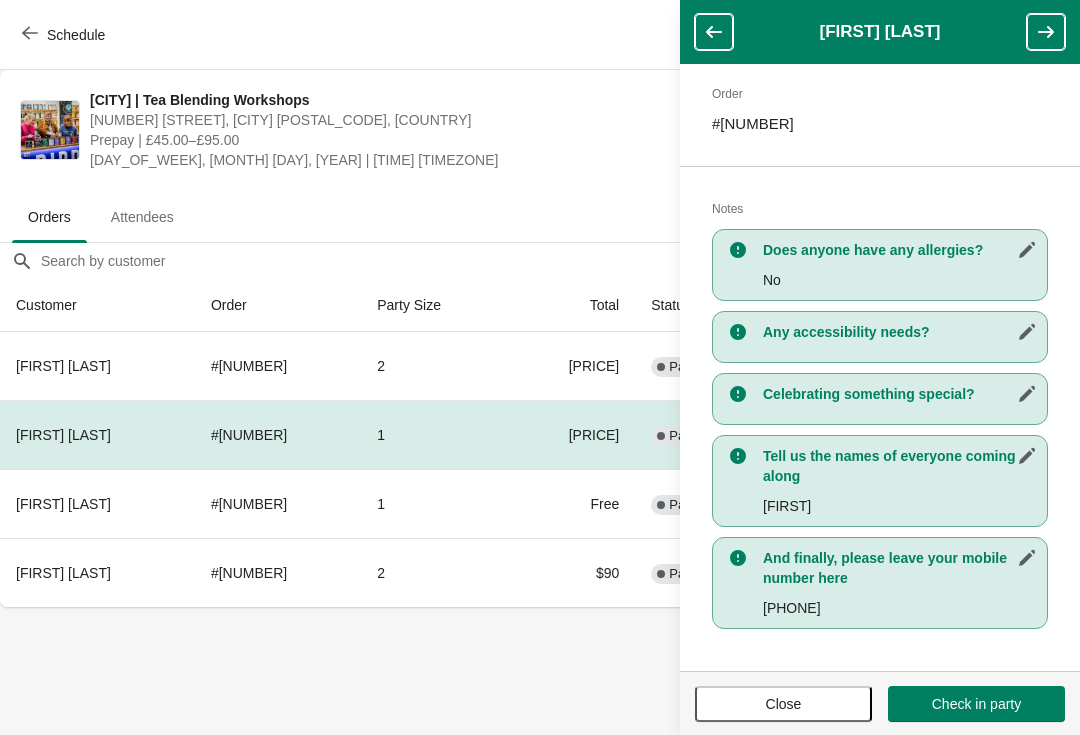 click at bounding box center [1046, 32] 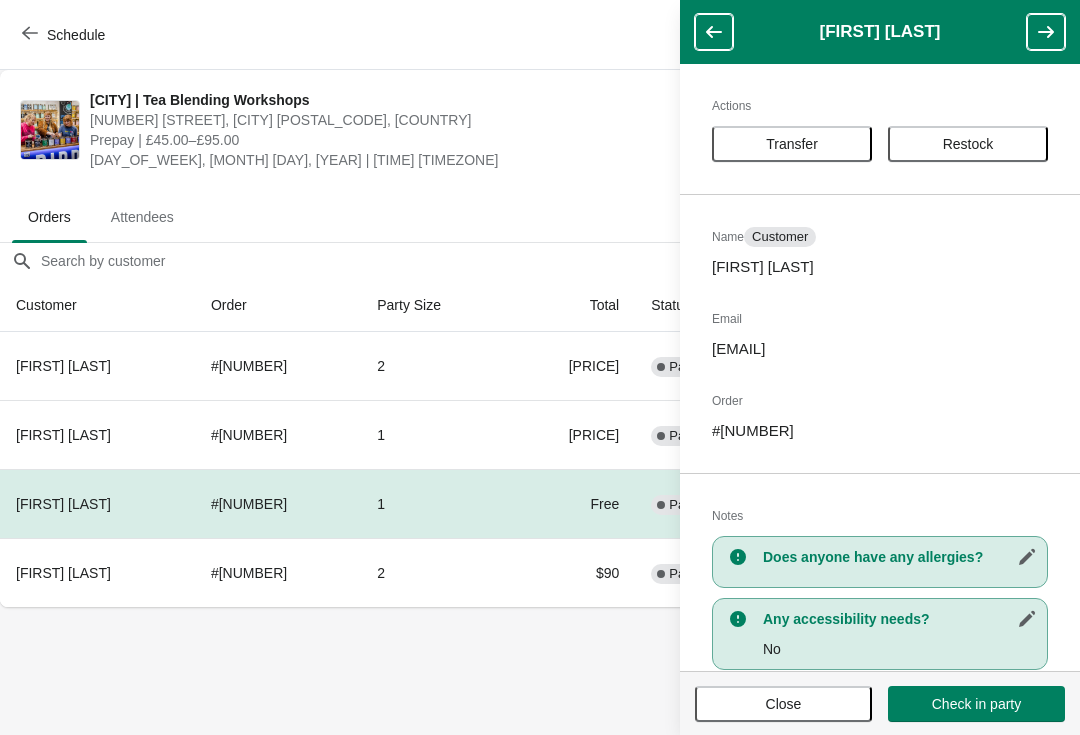 click at bounding box center (1046, 32) 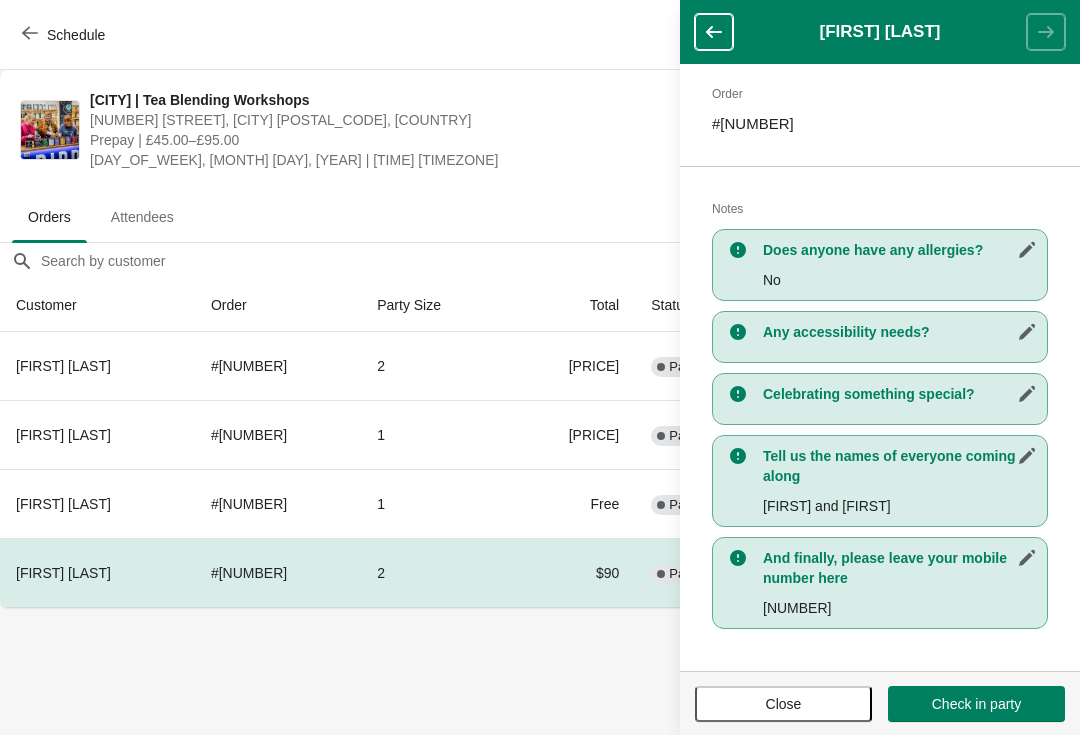 scroll, scrollTop: 307, scrollLeft: 0, axis: vertical 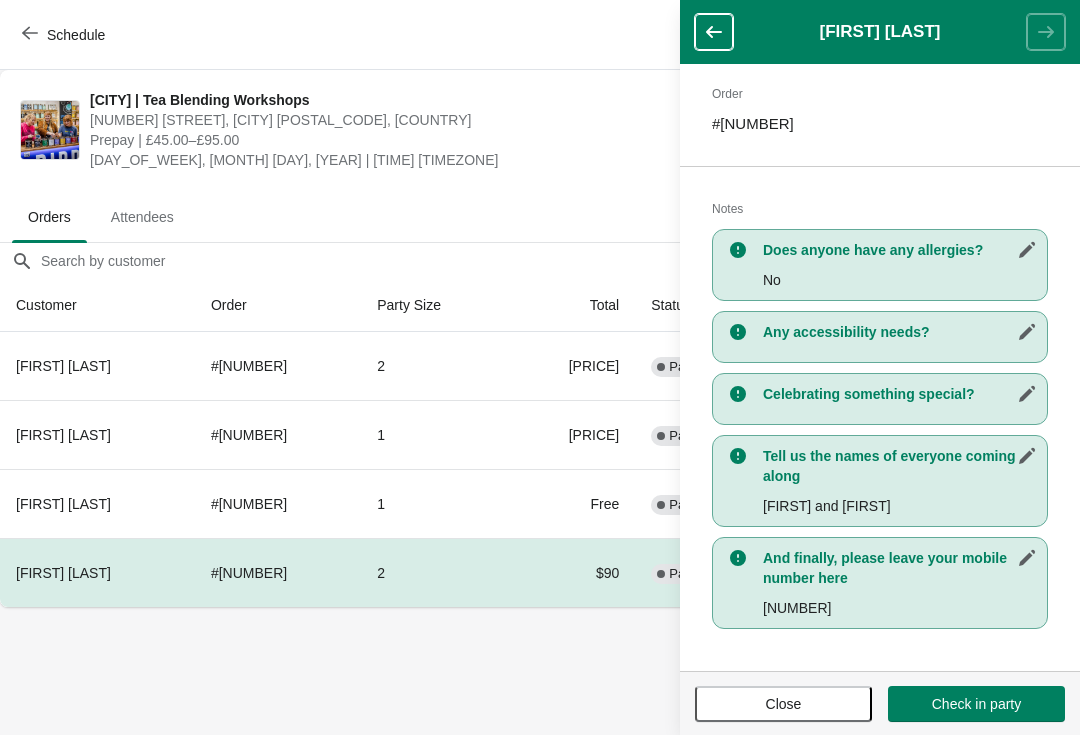 click on "Schedule [CITY] | Tea Blending Workshops [NUMBER] [STREET], [CITY] [POSTAL_CODE], [COUNTRY] Prepay | £45.00–£95.00 [DAY_OF_WEEK], [MONTH] [DAY], [YEAR] | [TIME] [TIMEZONE] [NUMBER]  of  [NUMBER]   Available 50 % Book Orders Attendees Orders Attendees Orders filter search Customer Order Party Size Total Status Check in/out [FIRST] [LAST] # [NUMBER] [NUMBER] $[PRICE] Complete Paid Check in party Critical [NUMBER] [FIRST] [LAST] # [NUMBER] [NUMBER] $[PRICE] Complete Paid Check in party Critical [NUMBER] [FIRST] [LAST] # [NUMBER] [NUMBER] Free Complete Paid Check in party Critical [NUMBER] [FIRST] [LAST] # [NUMBER] [NUMBER] $[PRICE] Complete Paid Check in party Critical [NUMBER] [FIRST] [LAST] Actions Transfer Restock Name  Customer [FIRST] [LAST] Email [EMAIL] Order # [NUMBER] Notes Does anyone have any allergies? No Any accessibility needs? Celebrating something special? Tell us the names of everyone coming along [FIRST] and [FIRST]  And finally, please leave your mobile number here [PHONE] Close Check in party" at bounding box center (540, 367) 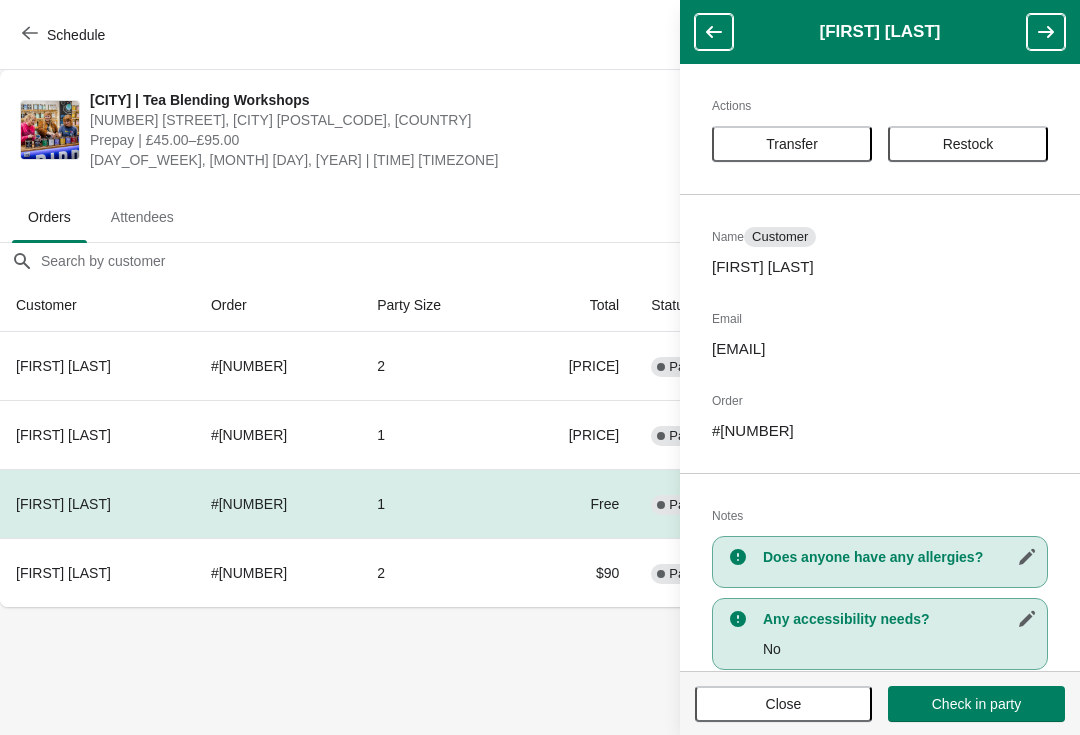 click on "1" at bounding box center (434, 434) 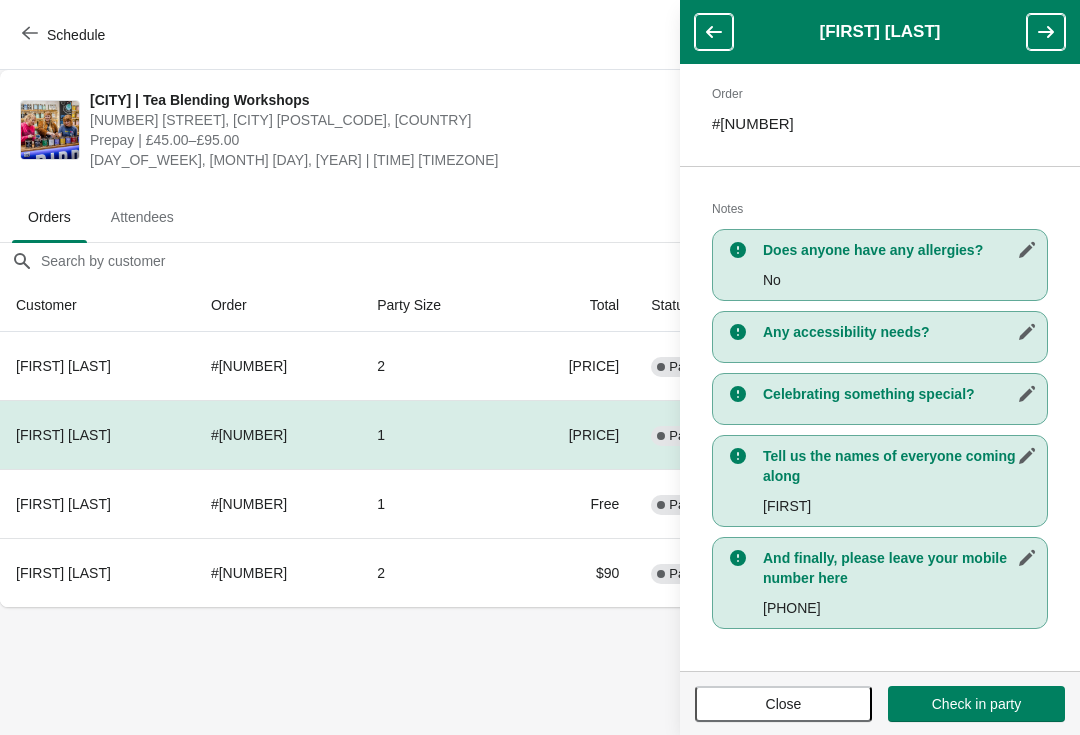 scroll, scrollTop: 307, scrollLeft: 0, axis: vertical 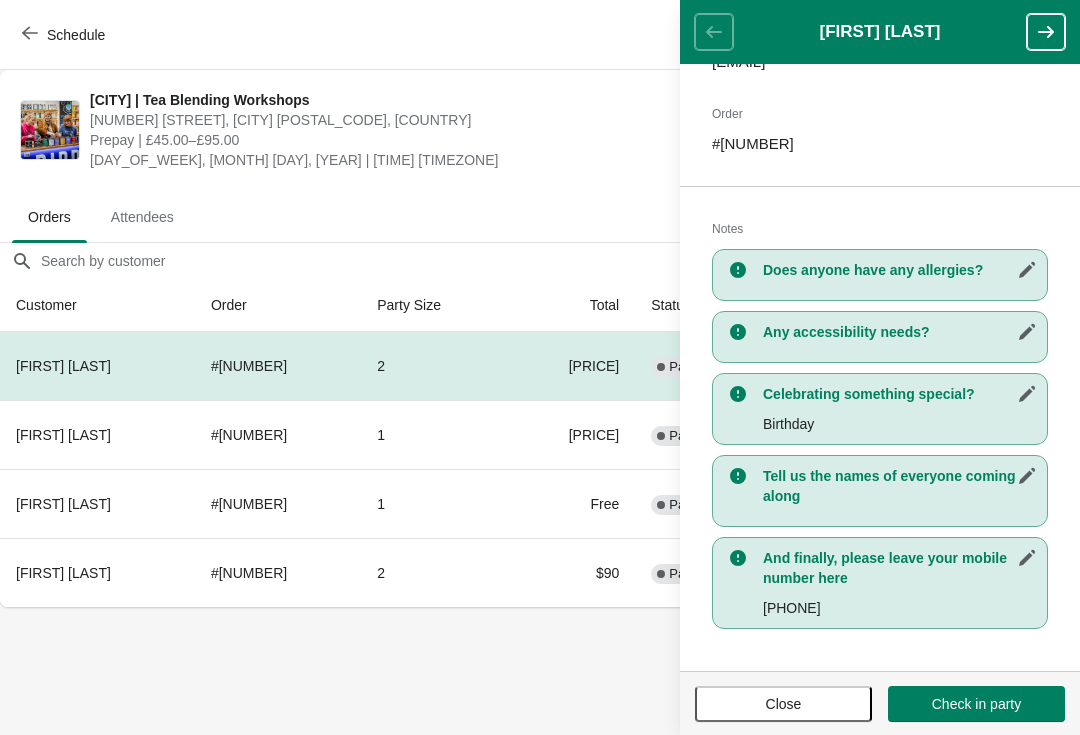click on "[FIRST] [LAST]" at bounding box center (880, 32) 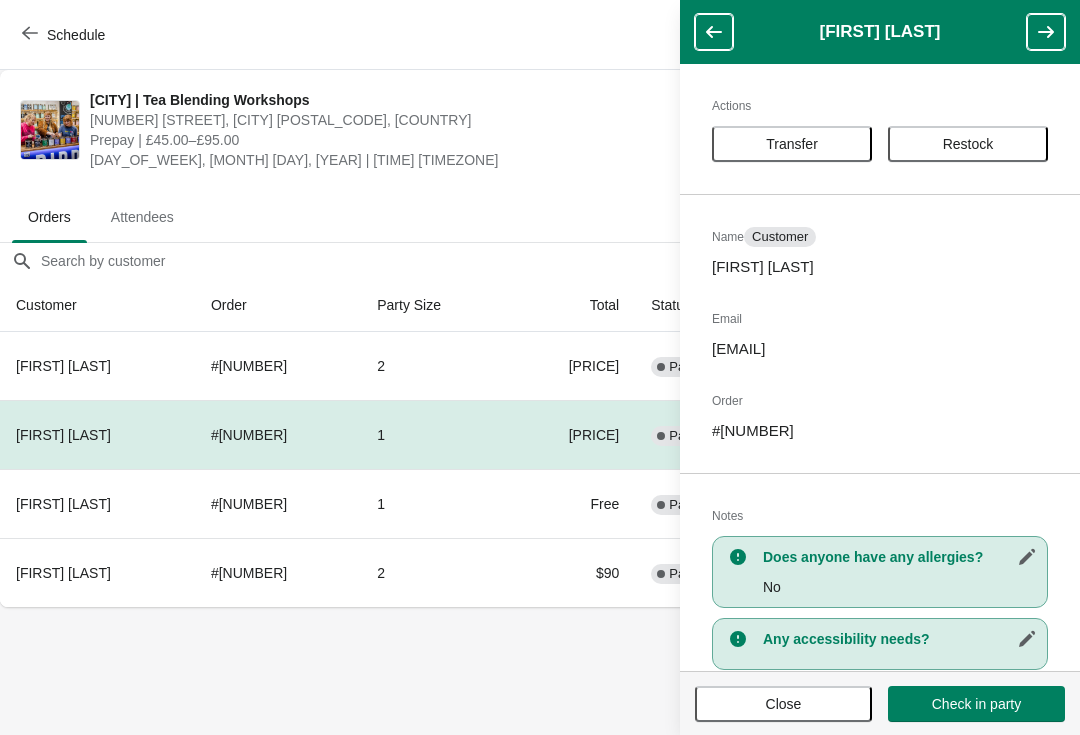click 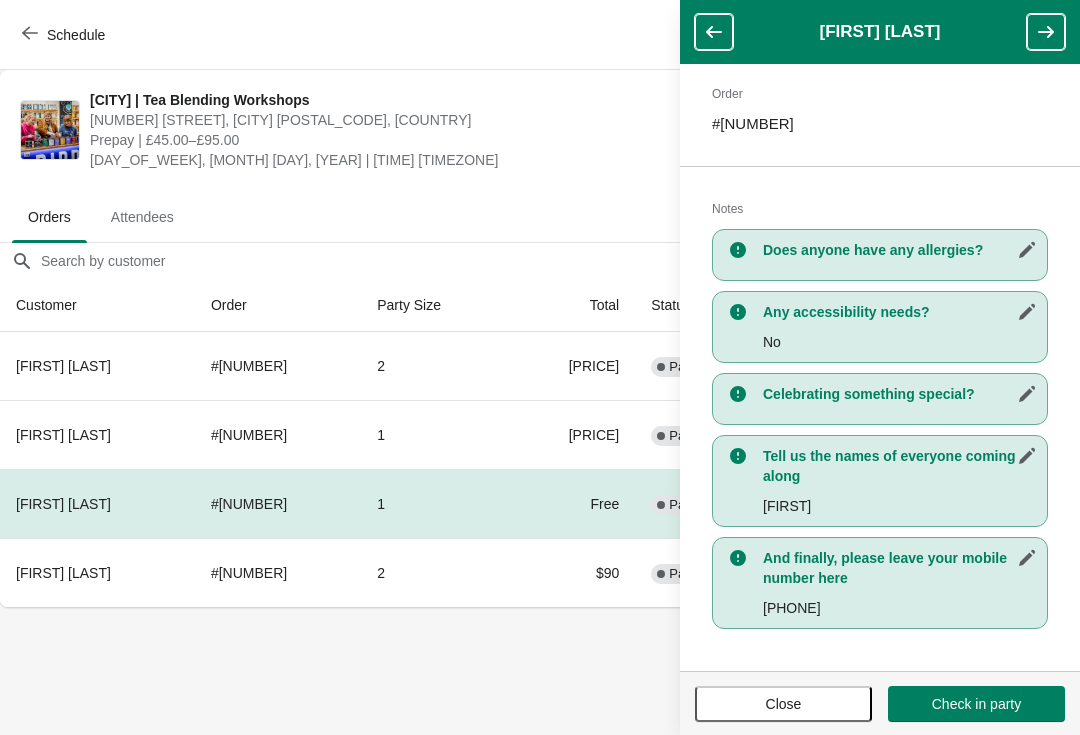 scroll, scrollTop: 307, scrollLeft: 0, axis: vertical 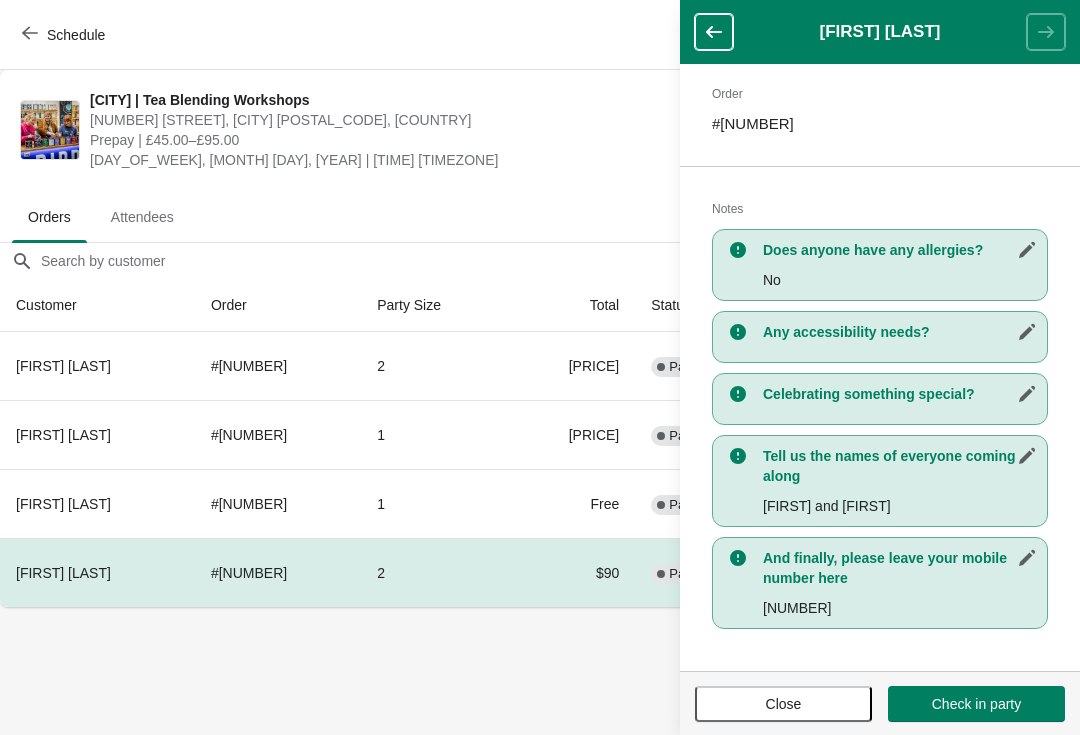 click on "[FIRST] [LAST]" at bounding box center [880, 32] 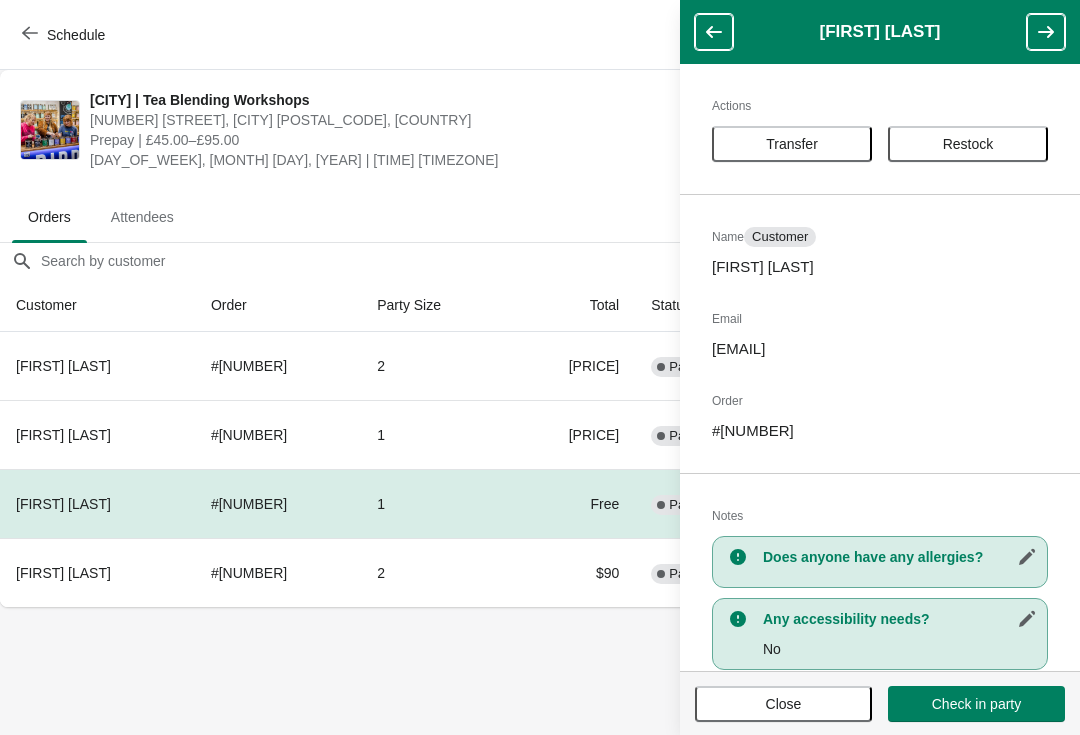 click on "Close" at bounding box center (783, 704) 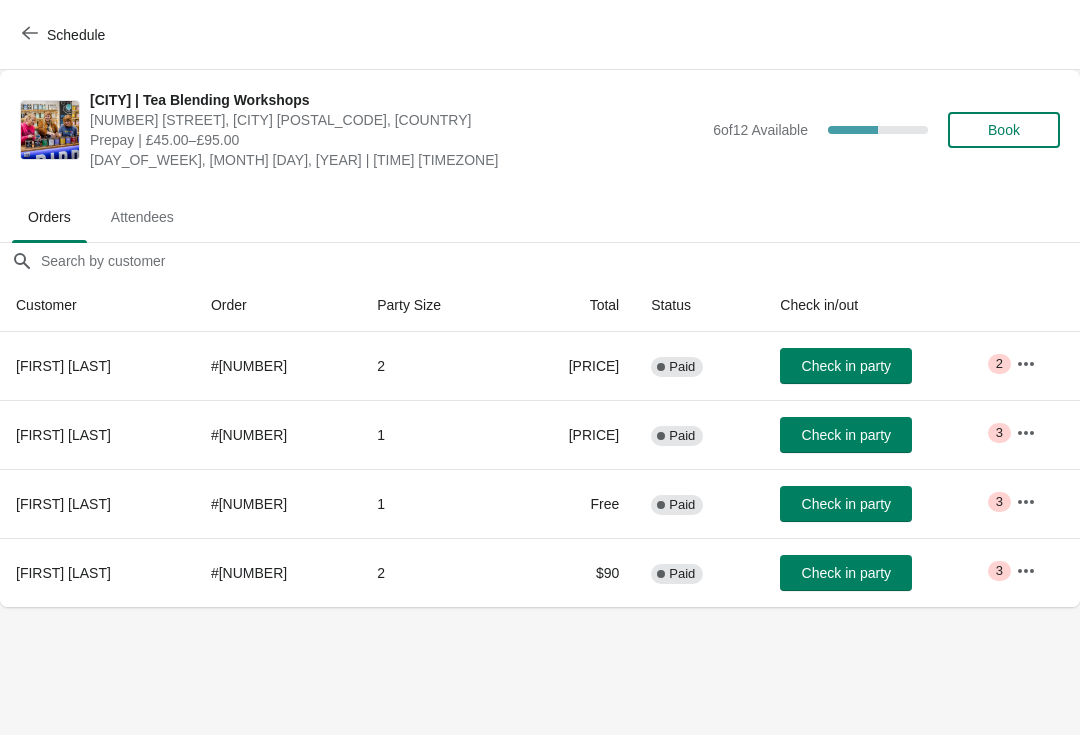 click 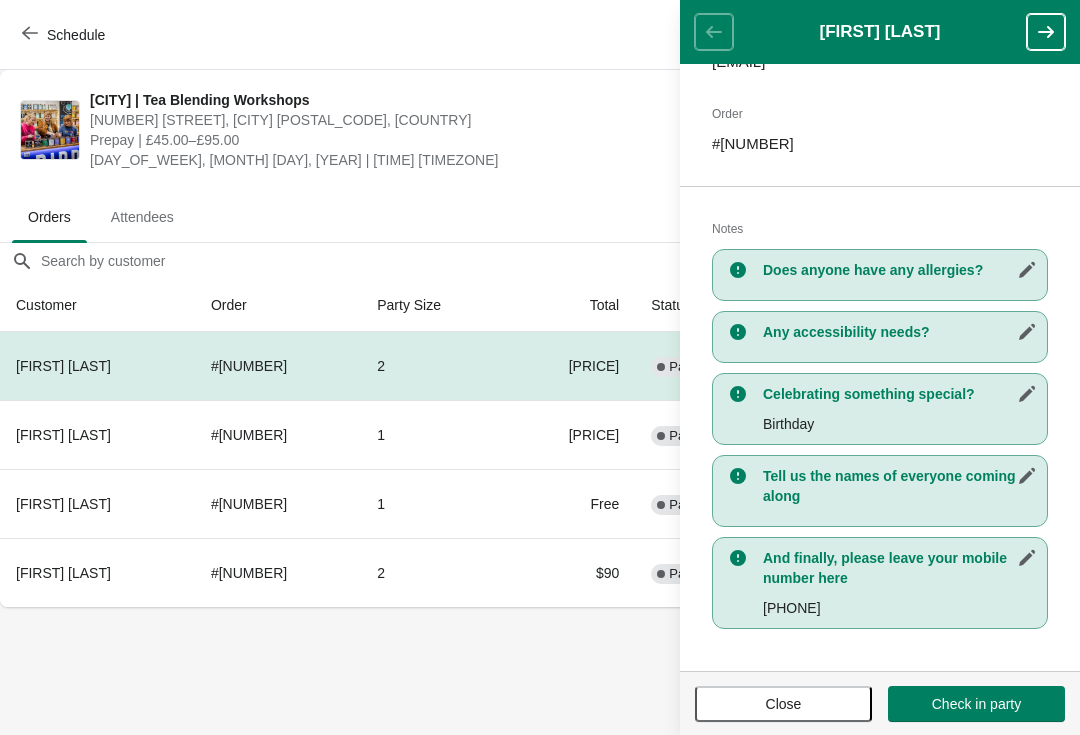 scroll, scrollTop: 287, scrollLeft: 0, axis: vertical 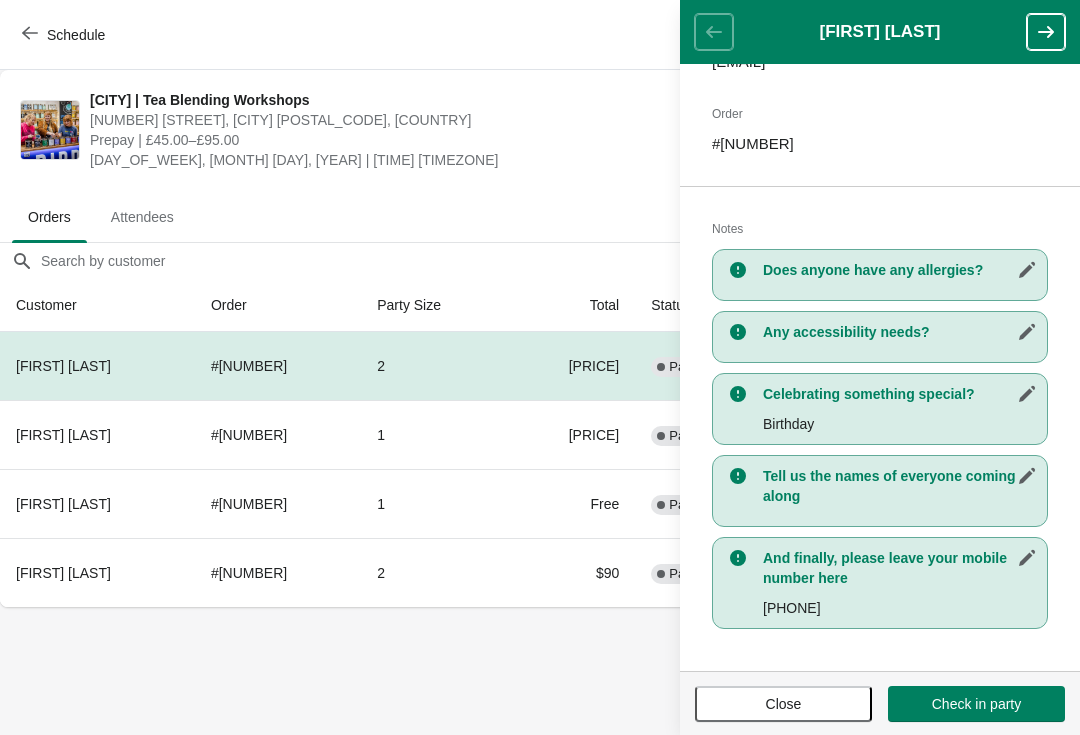 click on "Close" at bounding box center (783, 704) 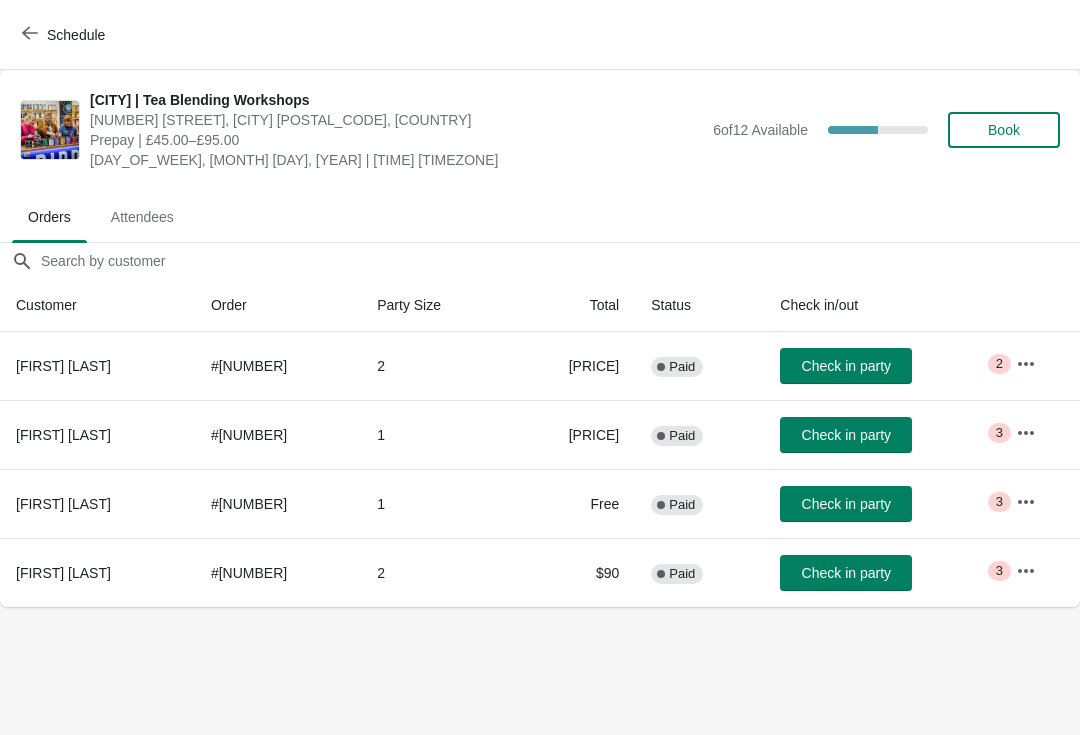 click at bounding box center (1026, 433) 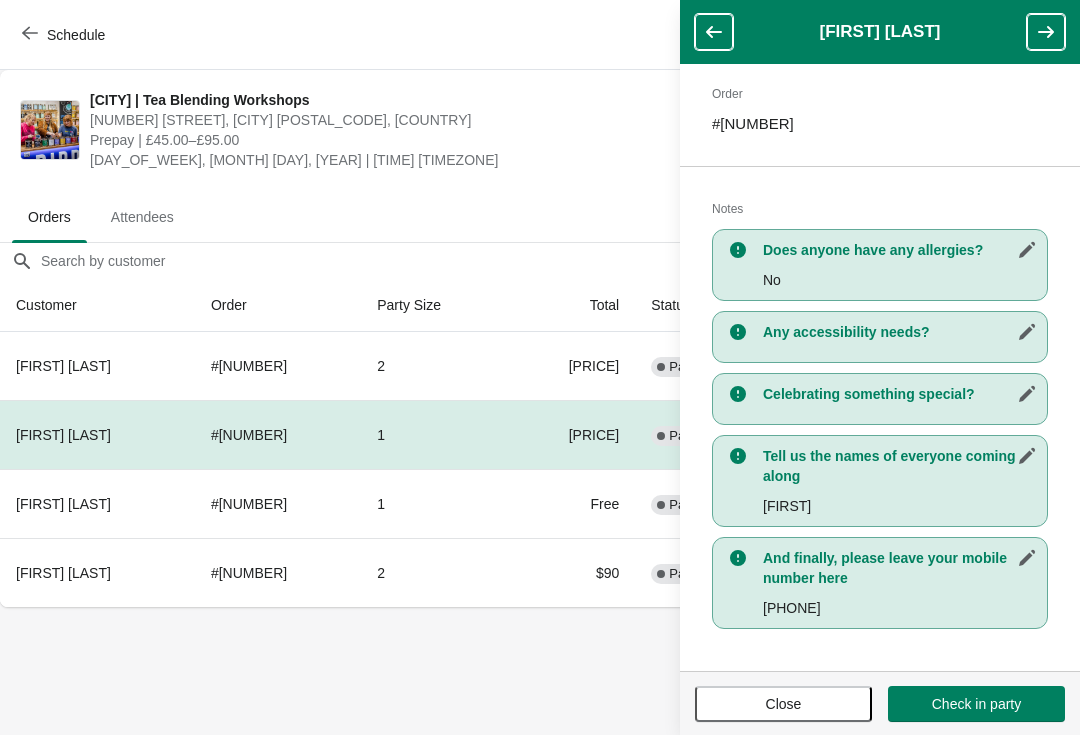 scroll, scrollTop: 307, scrollLeft: 0, axis: vertical 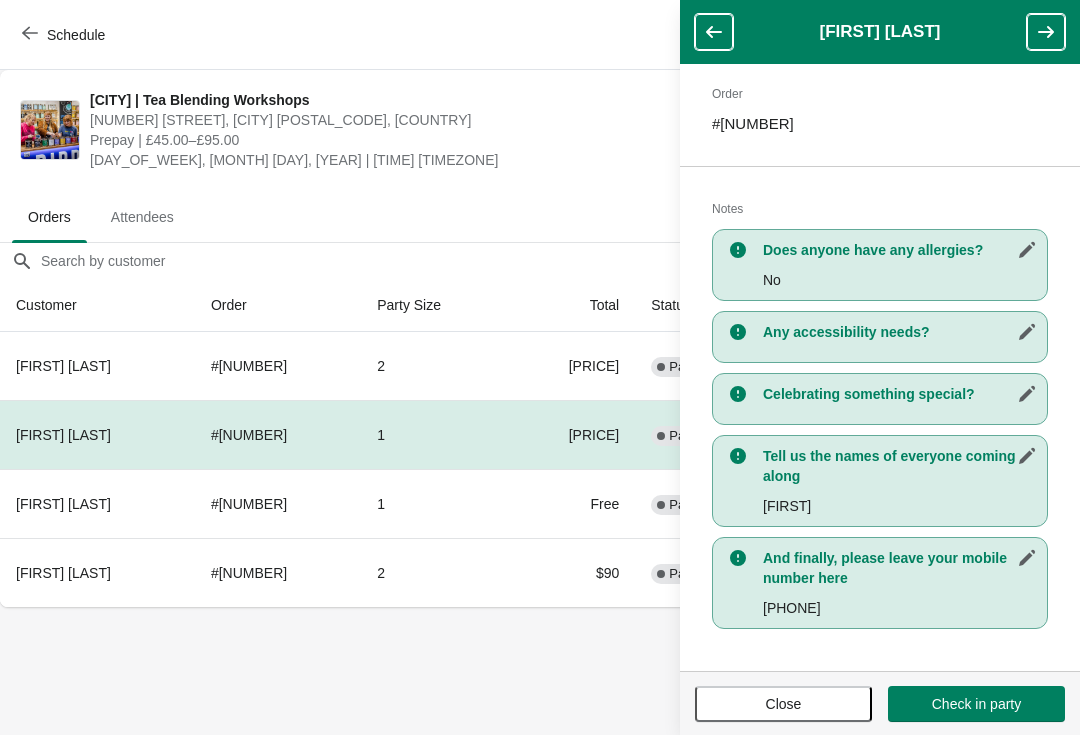 click 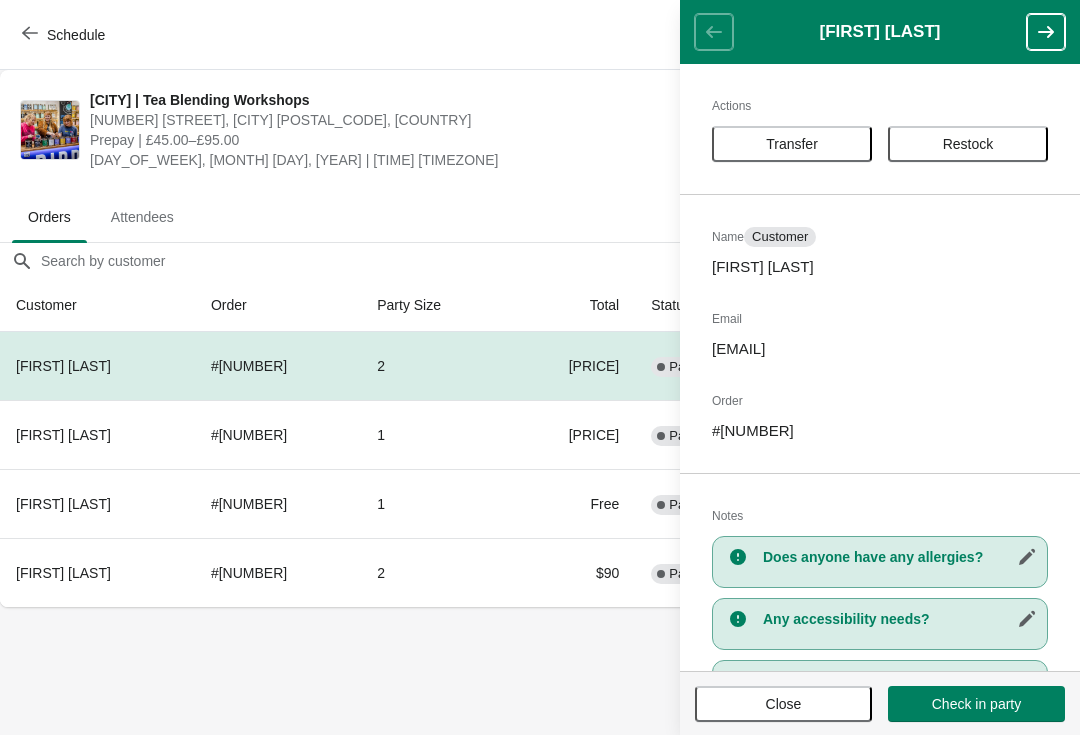 click 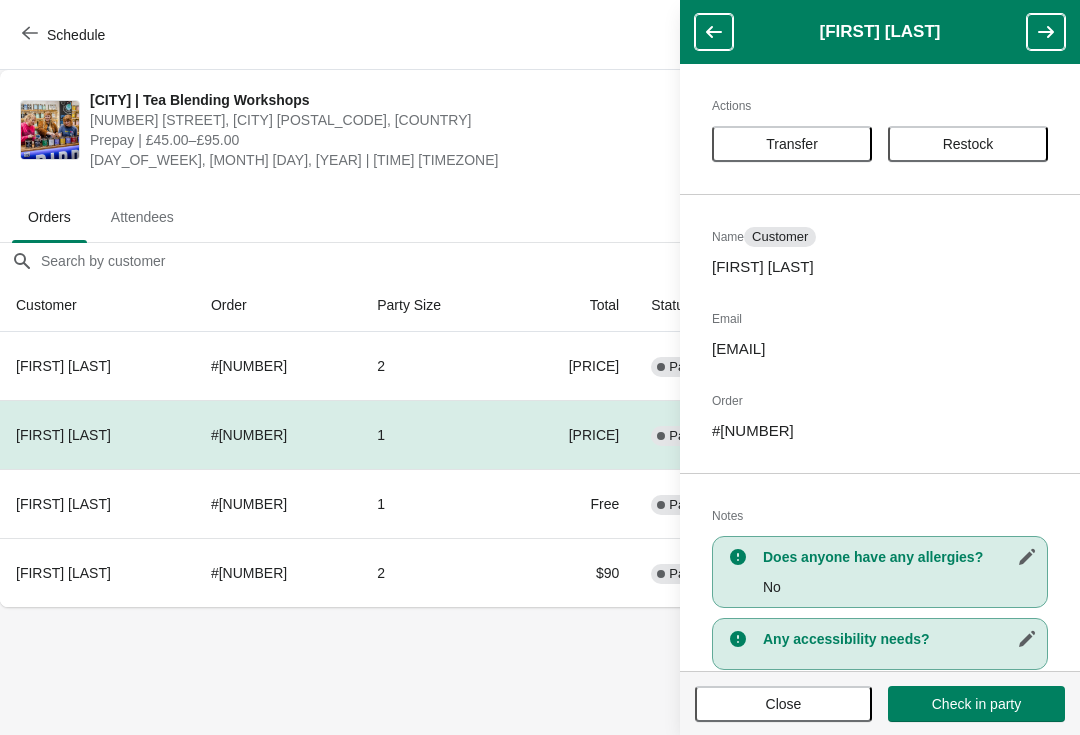 click 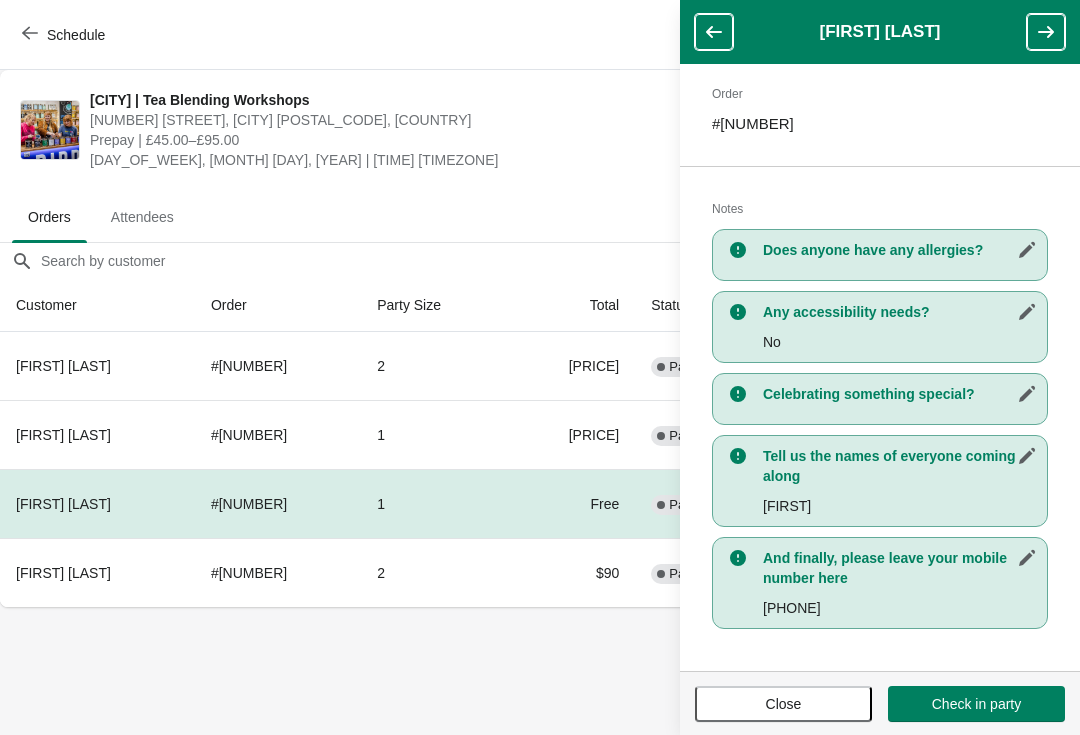 scroll, scrollTop: 307, scrollLeft: 0, axis: vertical 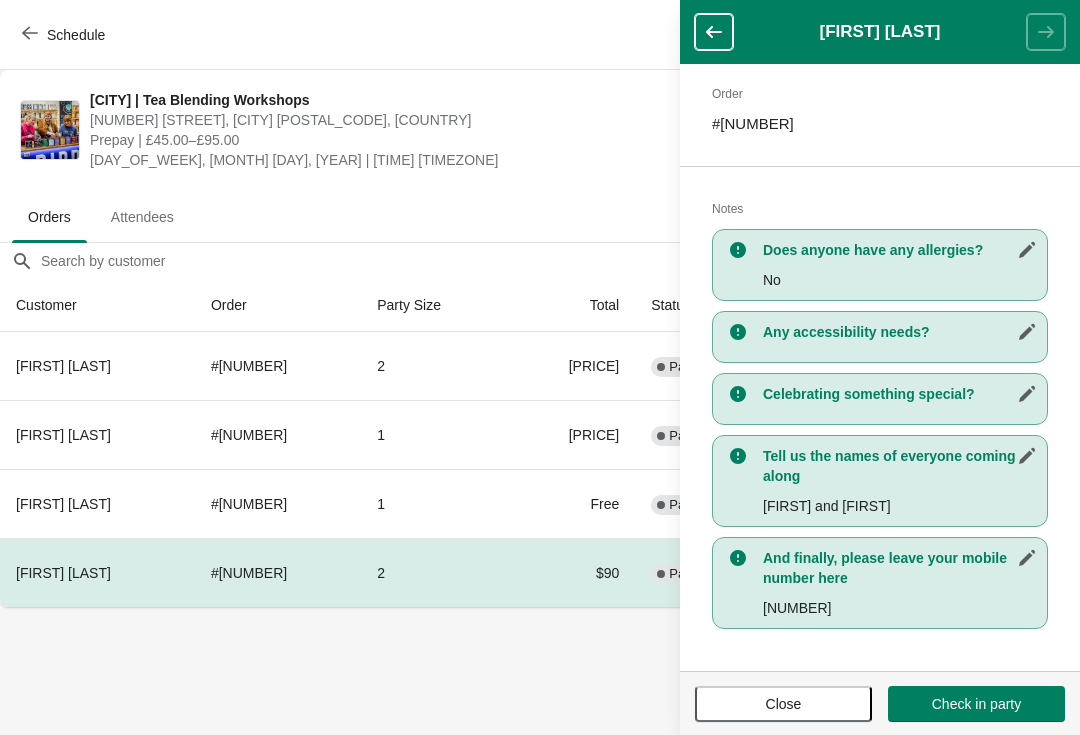 click at bounding box center (714, 32) 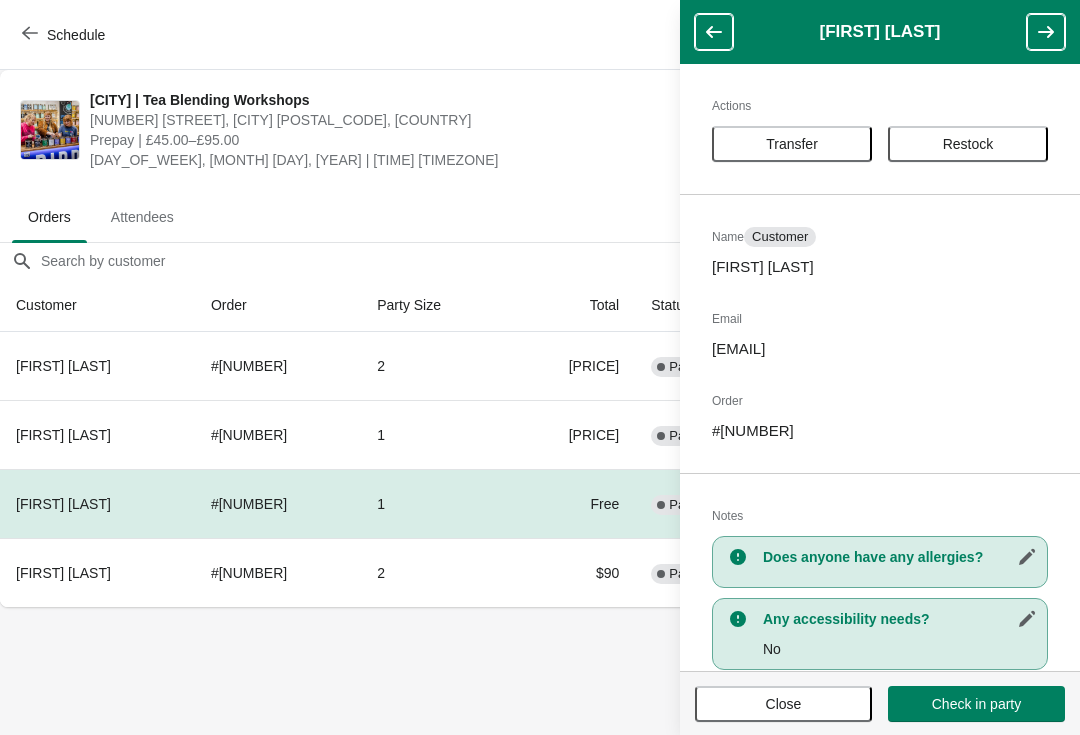 click at bounding box center [714, 32] 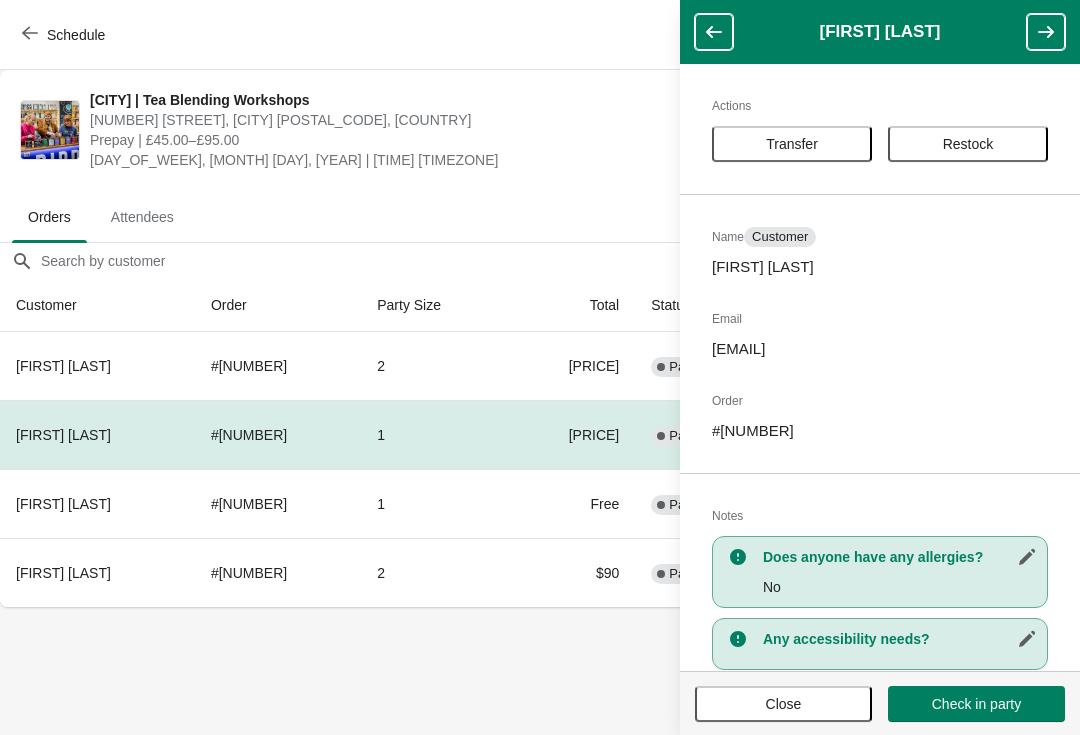click 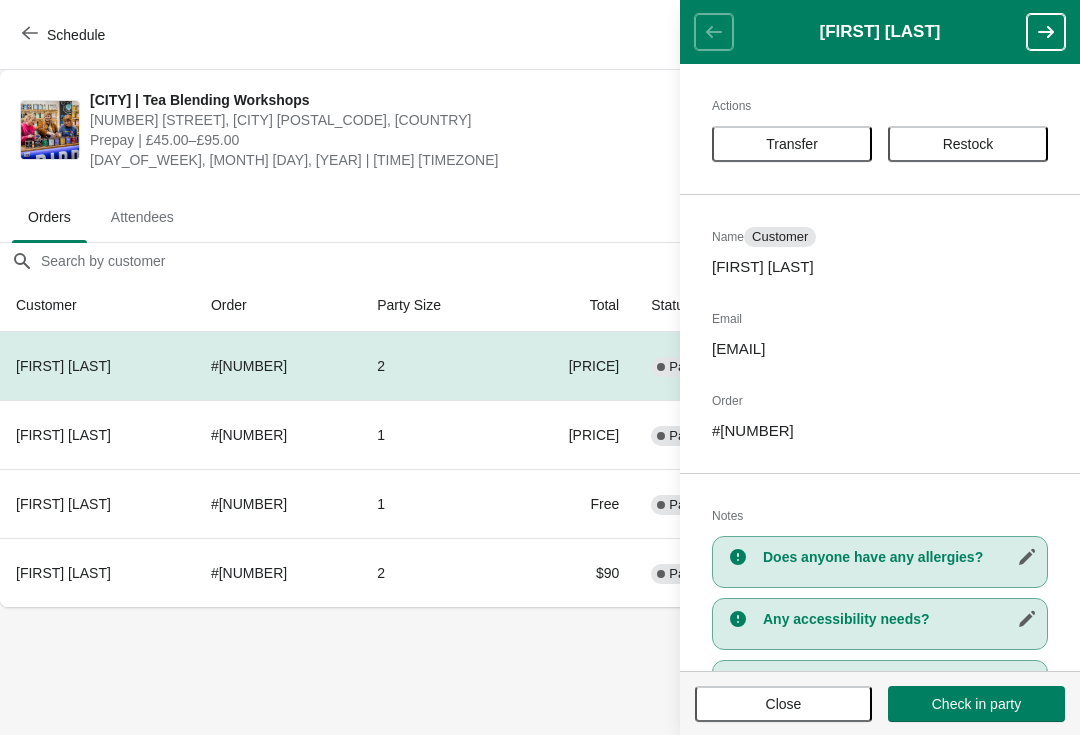 click on "# [NUMBER]" at bounding box center [278, 572] 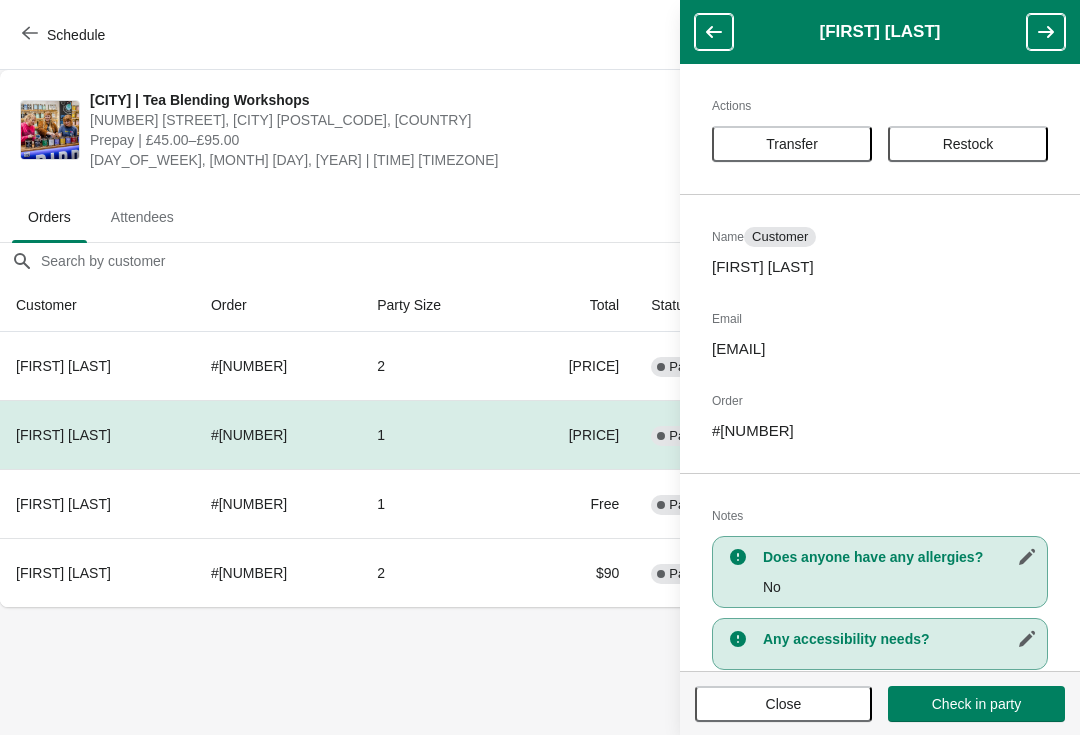 click at bounding box center (1046, 32) 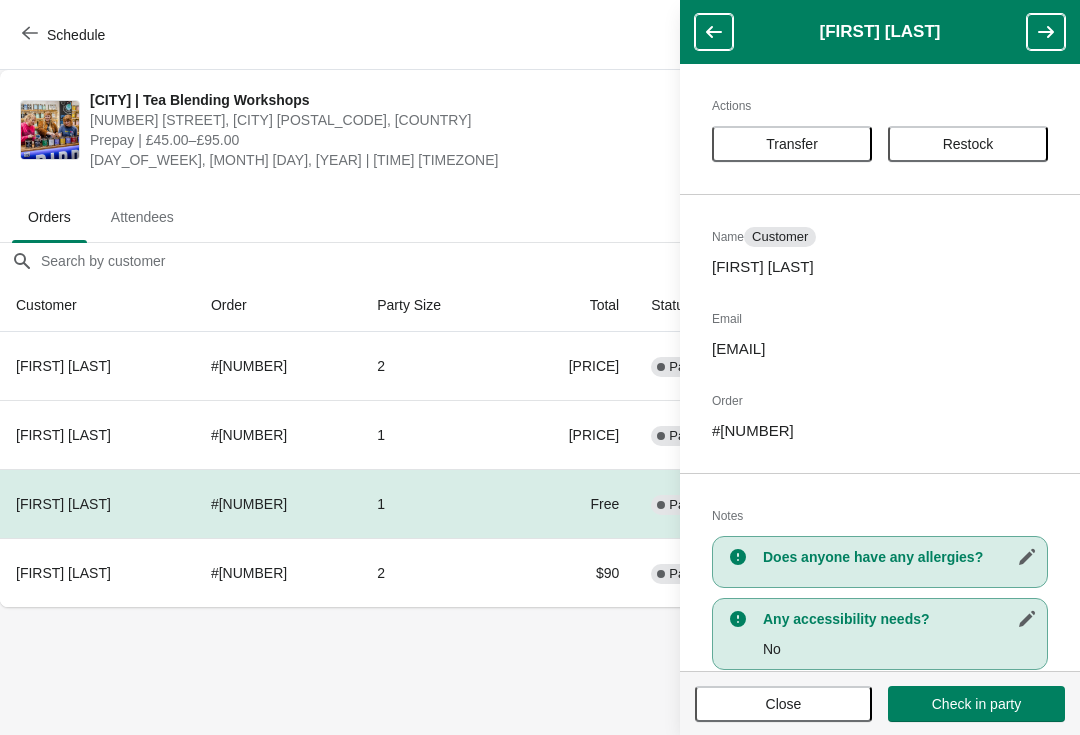 click 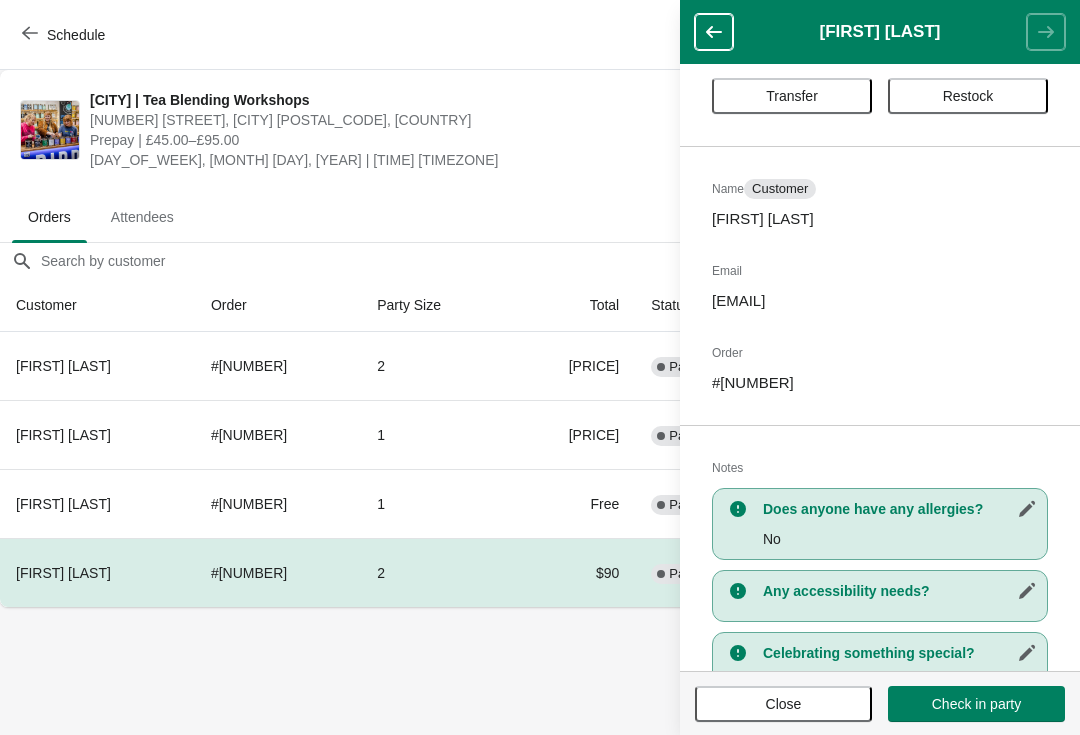 scroll, scrollTop: 199, scrollLeft: 0, axis: vertical 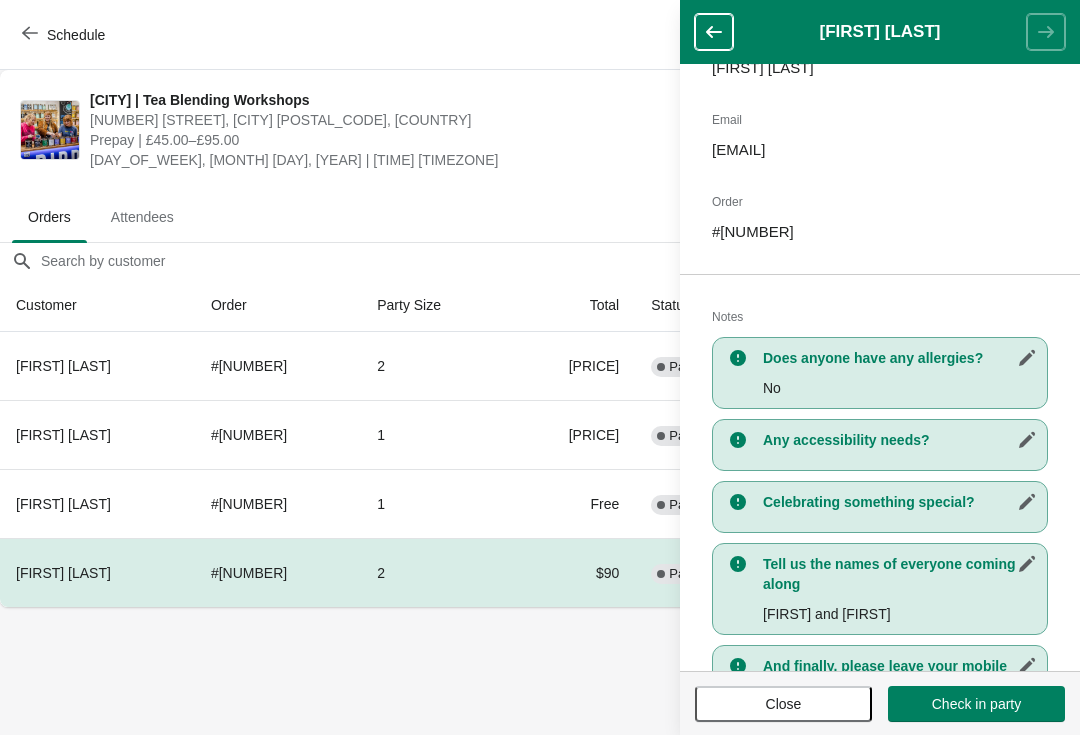 click on "Check in party" at bounding box center [976, 704] 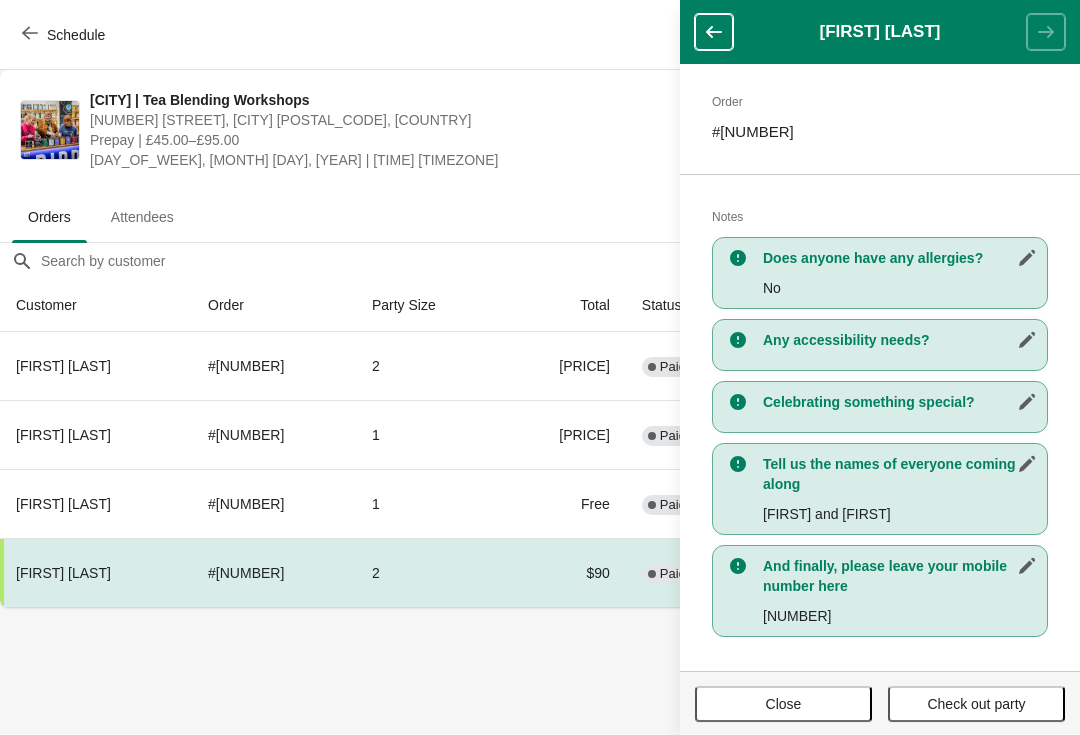 scroll, scrollTop: 299, scrollLeft: 0, axis: vertical 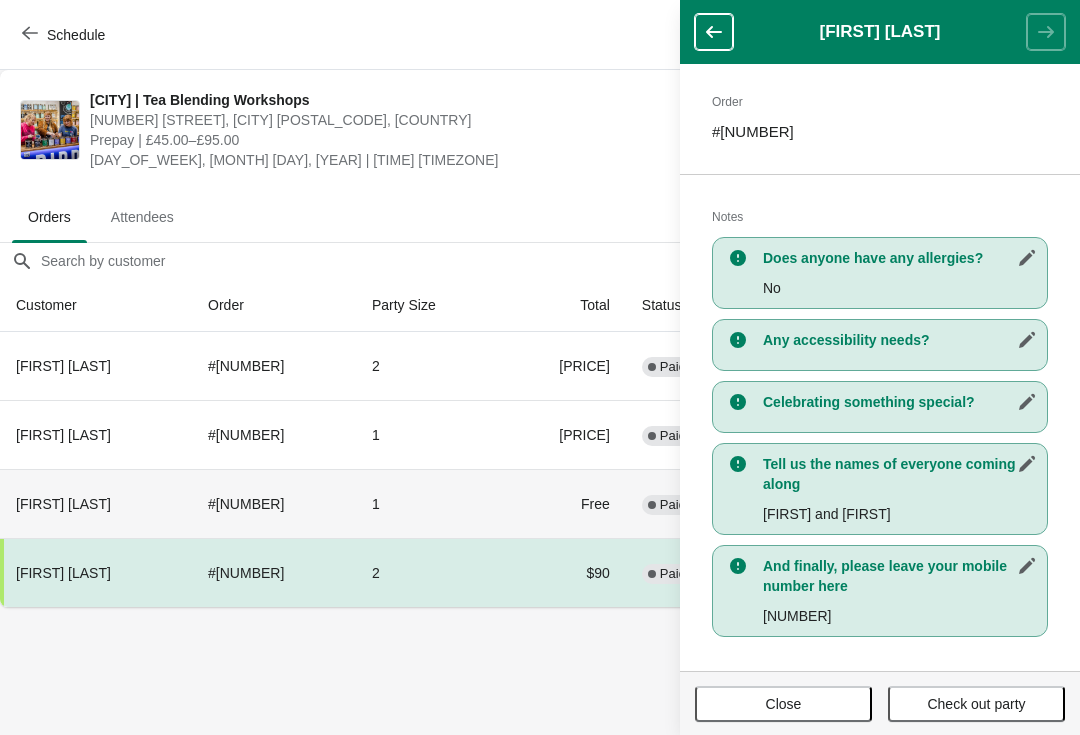 click on "1" at bounding box center (428, 503) 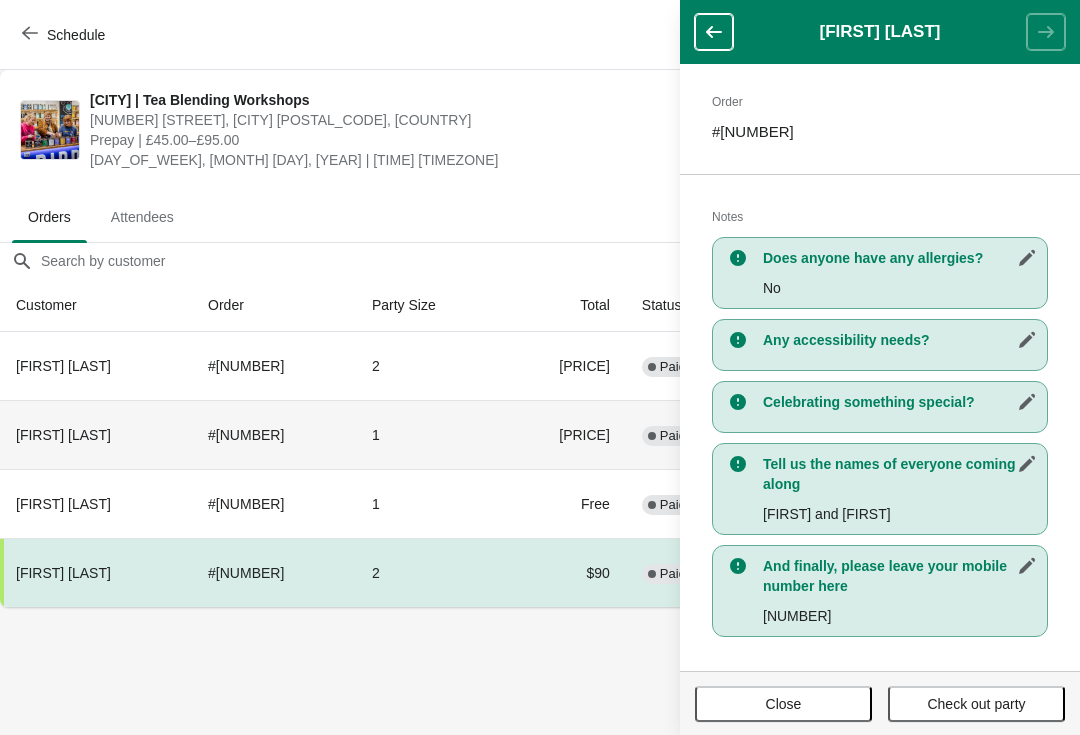click on "1" at bounding box center (428, 434) 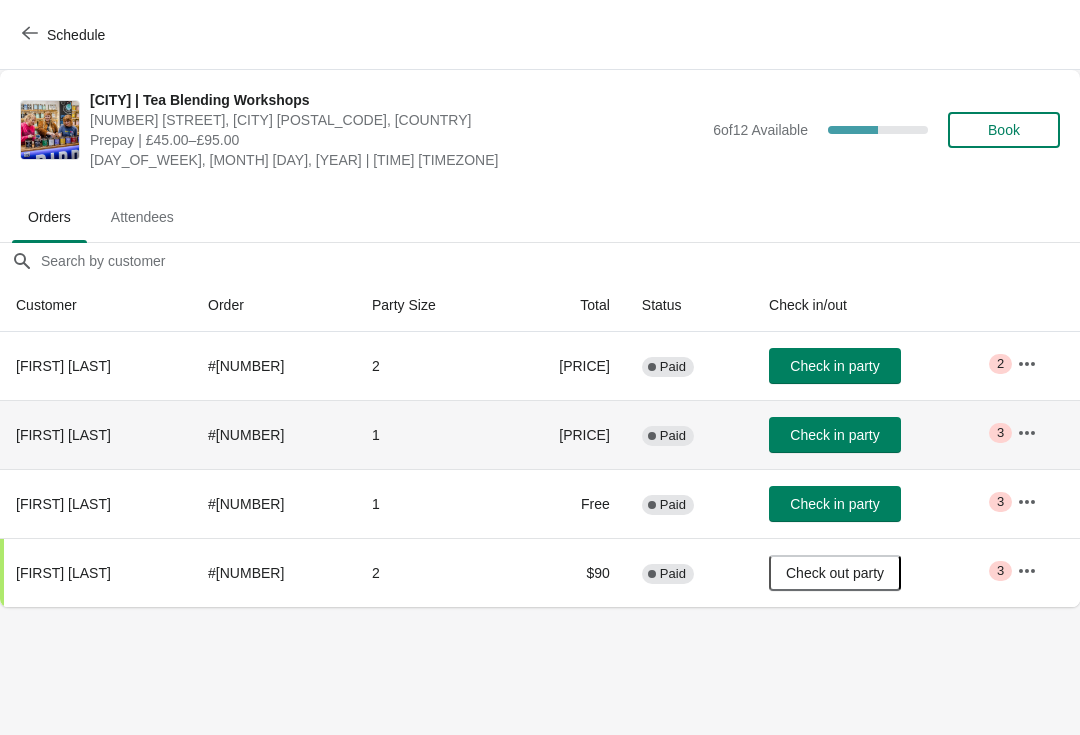 click on "# [NUMBER]" at bounding box center (274, 434) 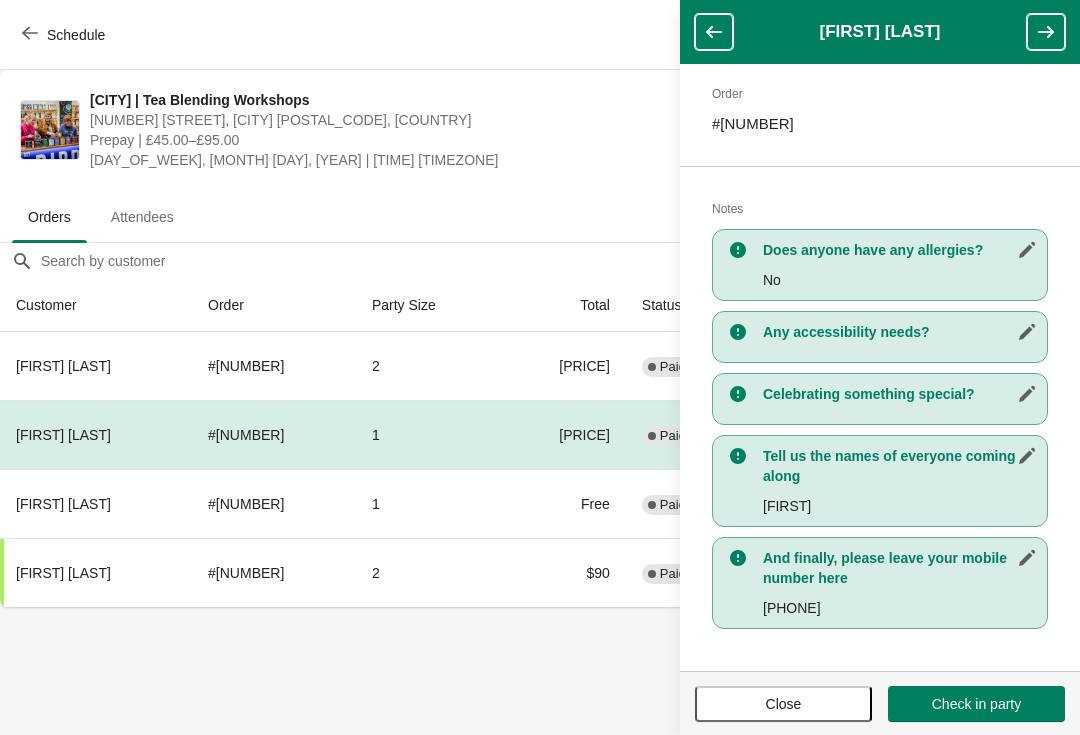 scroll, scrollTop: 307, scrollLeft: 0, axis: vertical 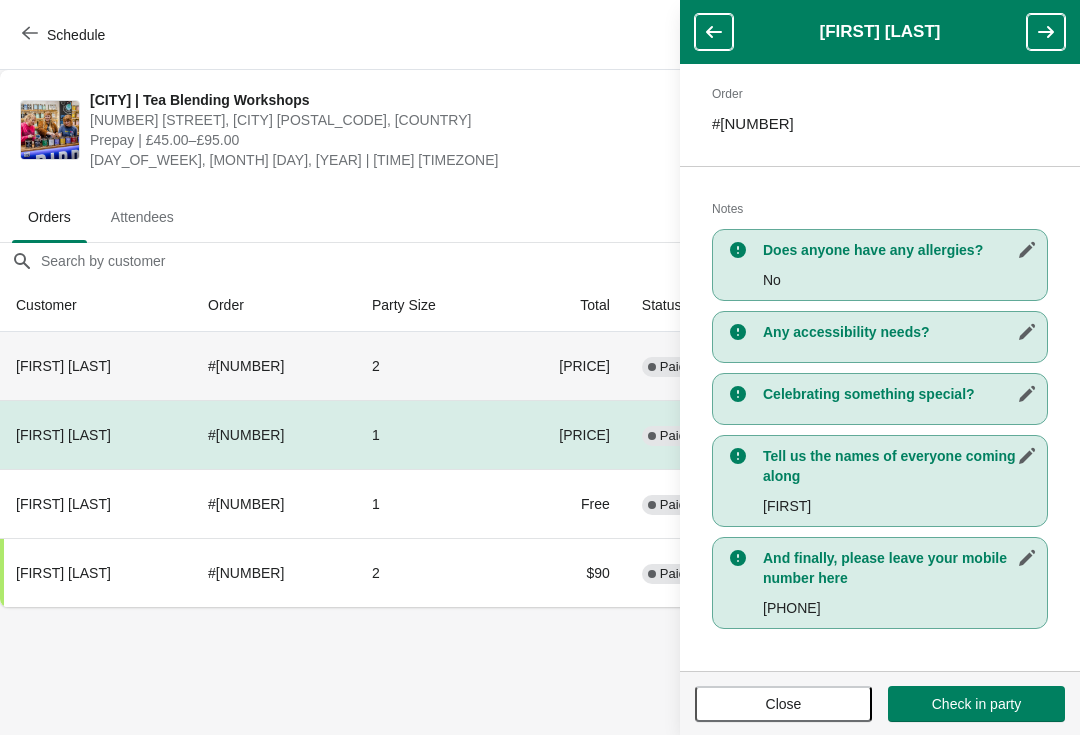 click 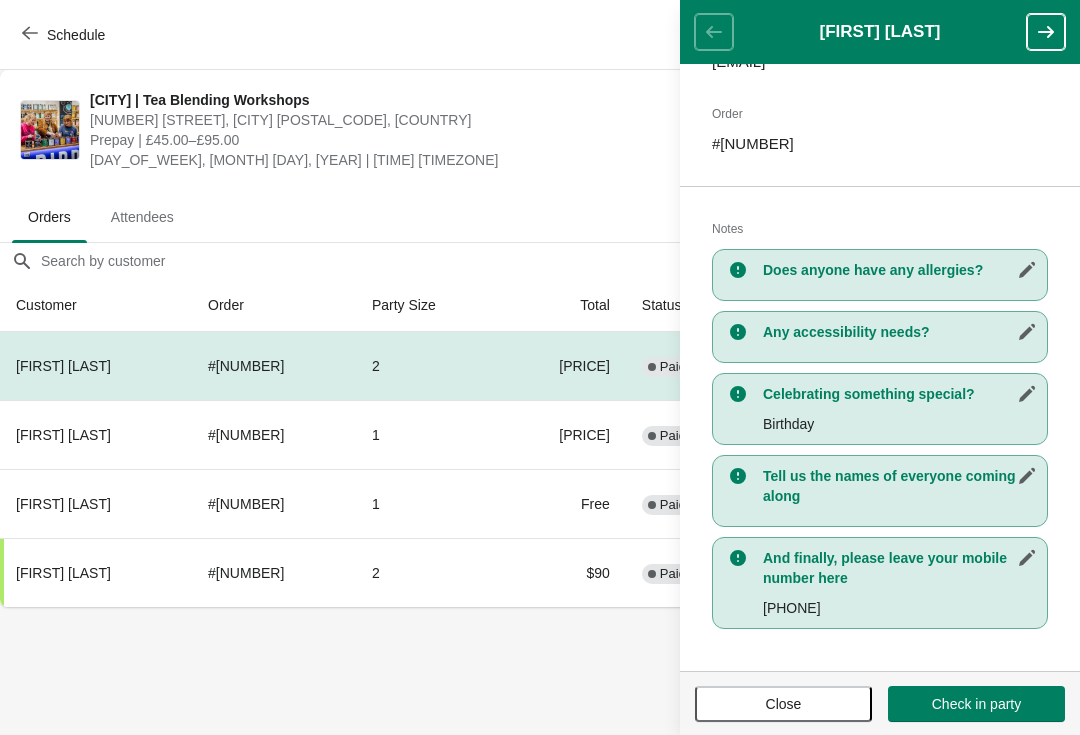 scroll, scrollTop: 287, scrollLeft: 0, axis: vertical 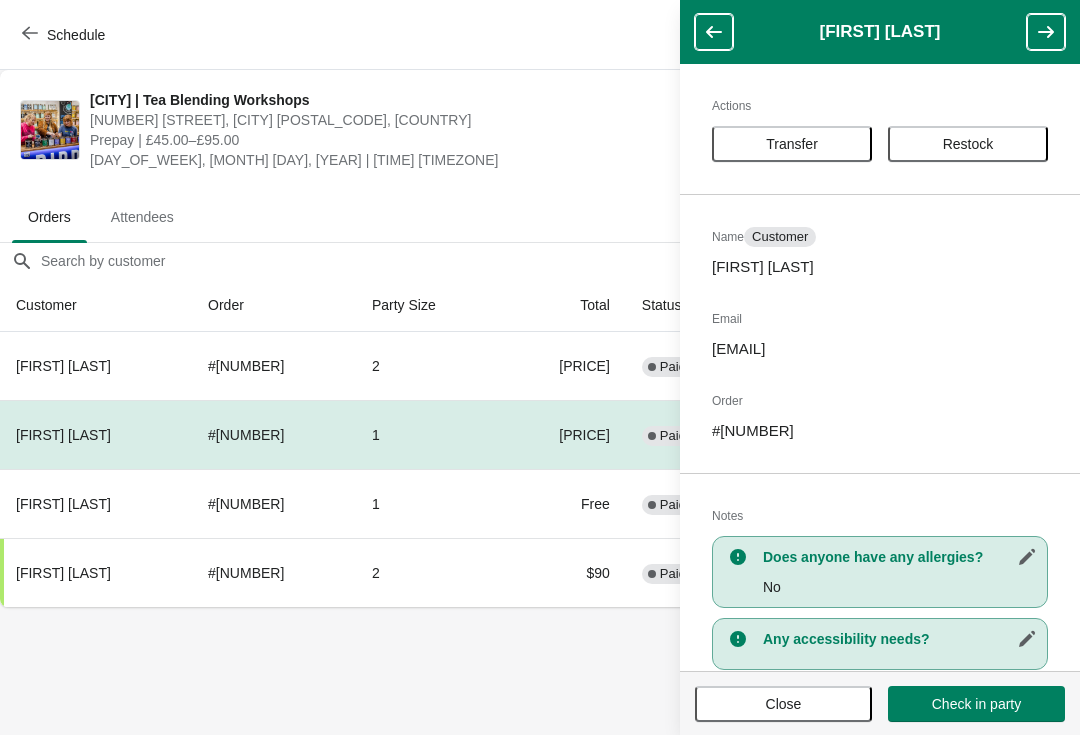 click at bounding box center [1046, 32] 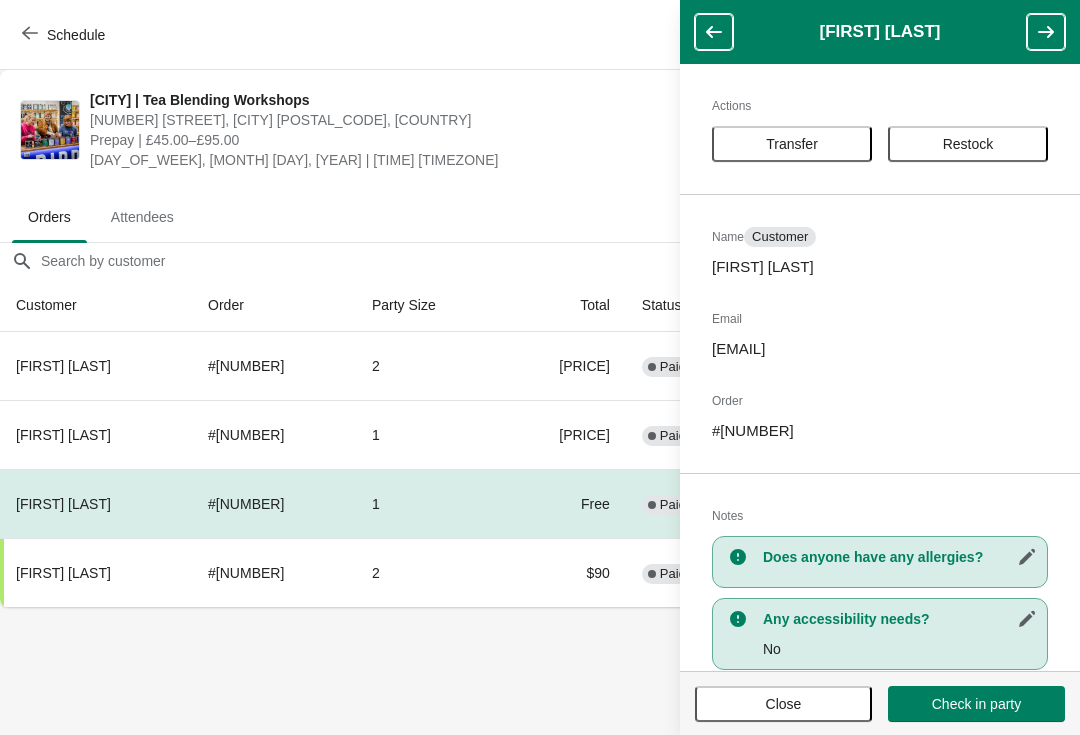 click 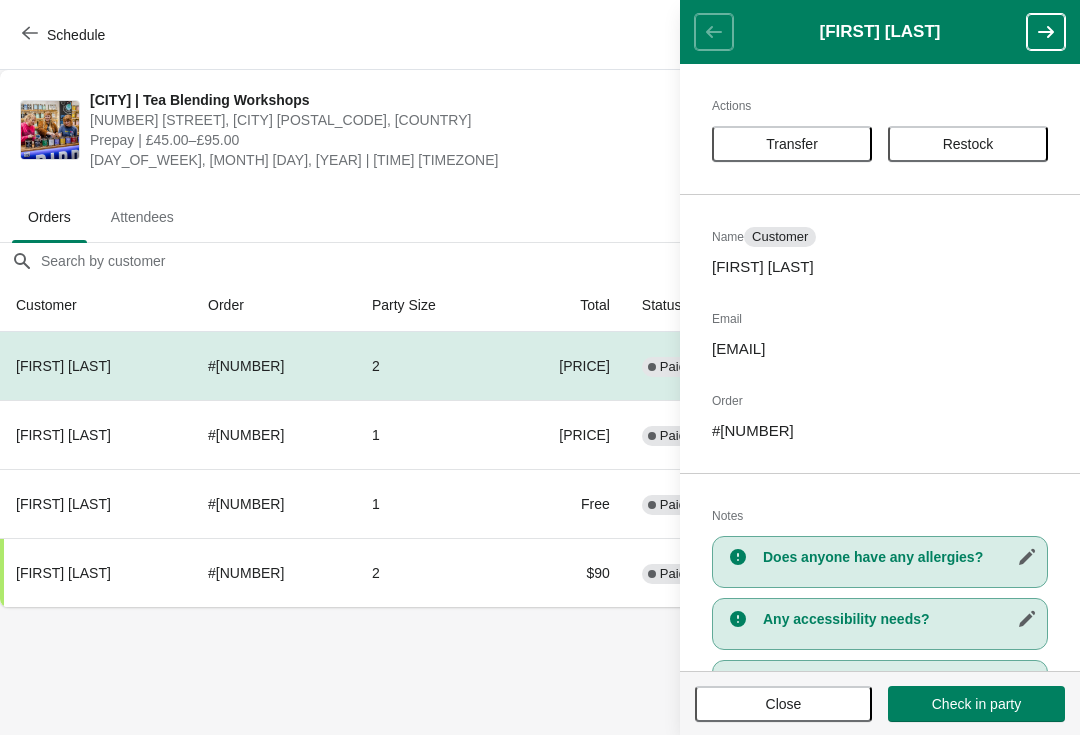 click 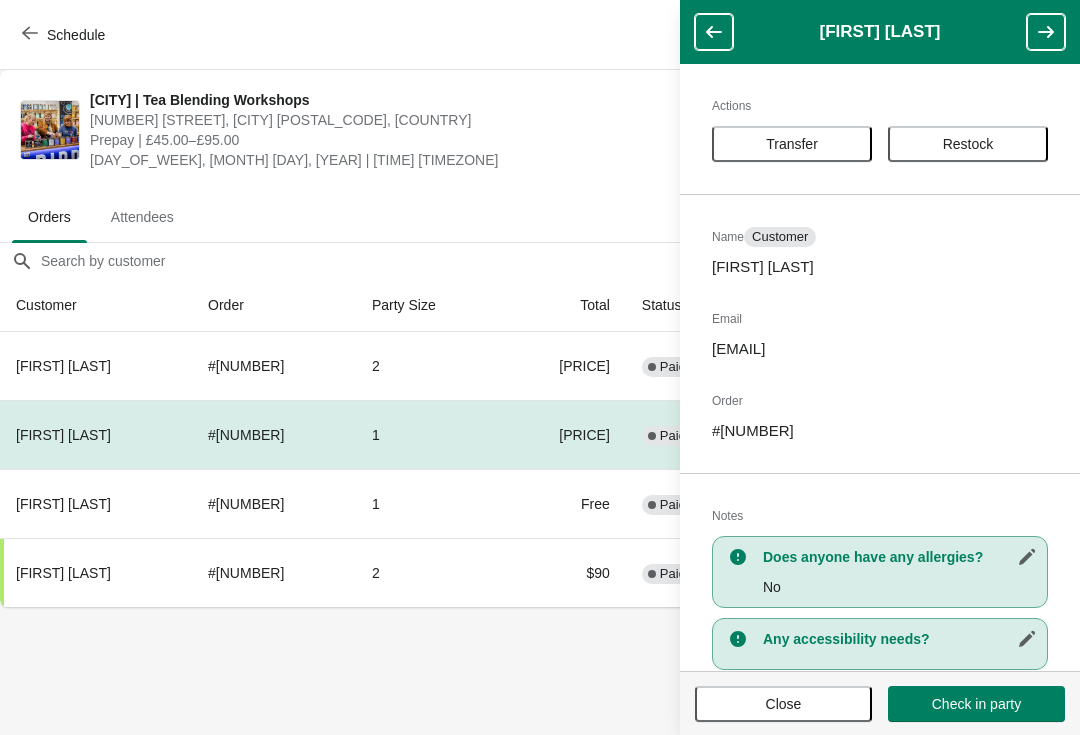 click 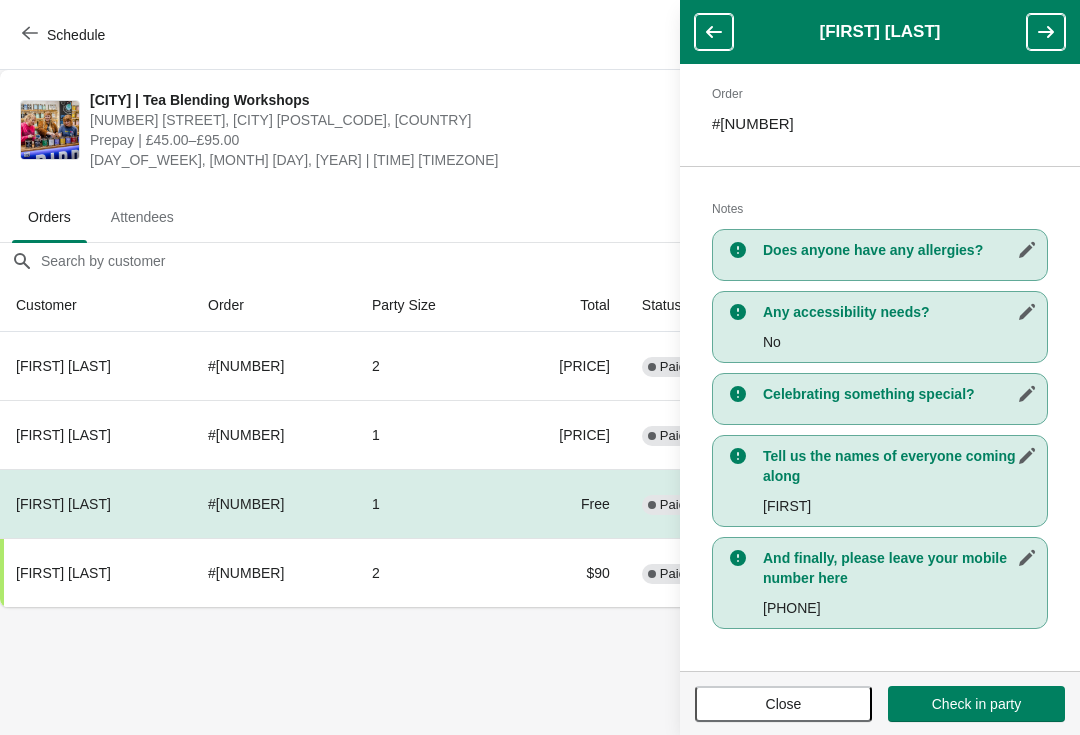 scroll, scrollTop: 307, scrollLeft: 0, axis: vertical 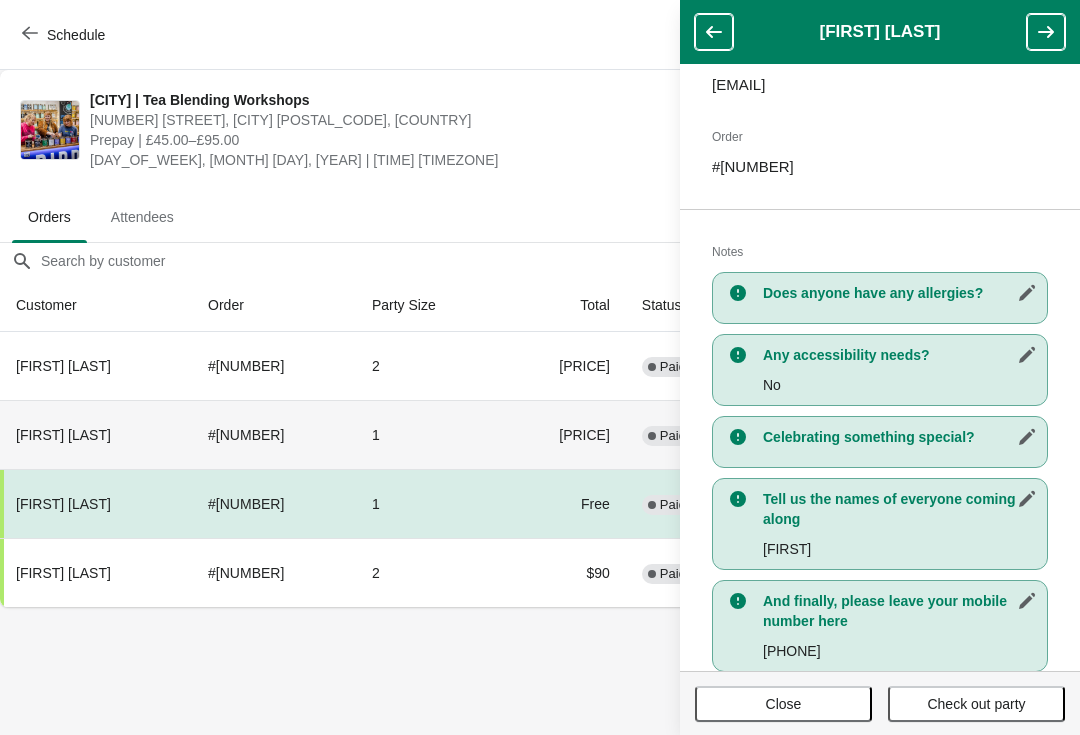 click on "1" at bounding box center [428, 434] 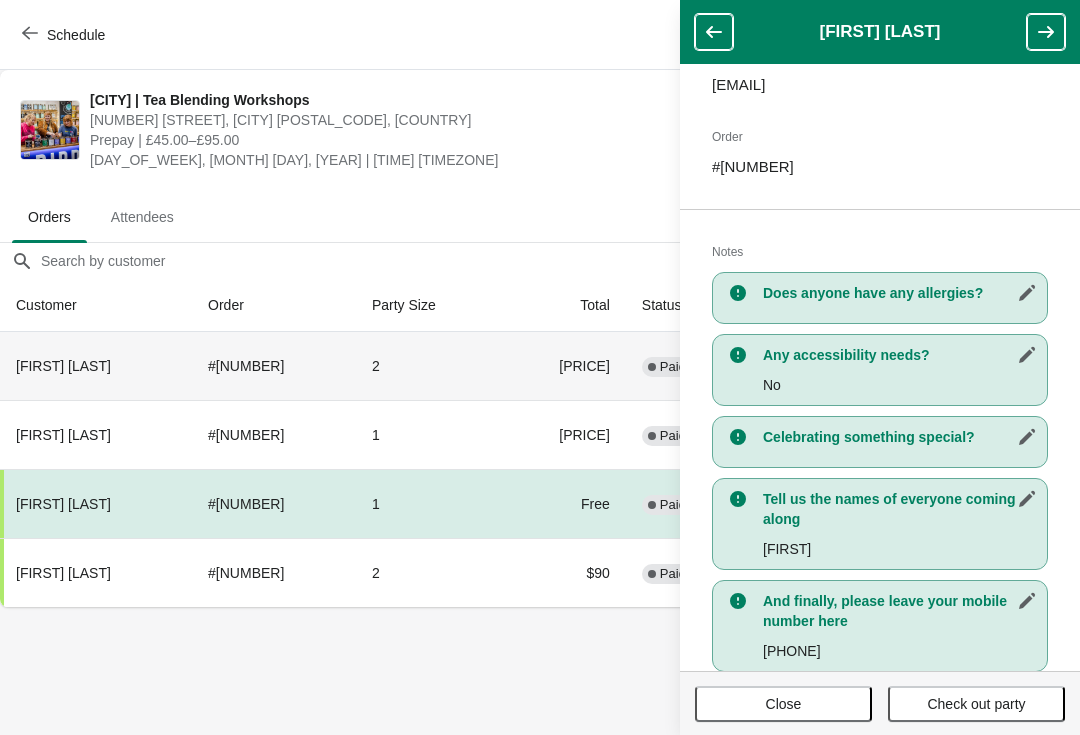 click on "# [NUMBER]" at bounding box center (274, 366) 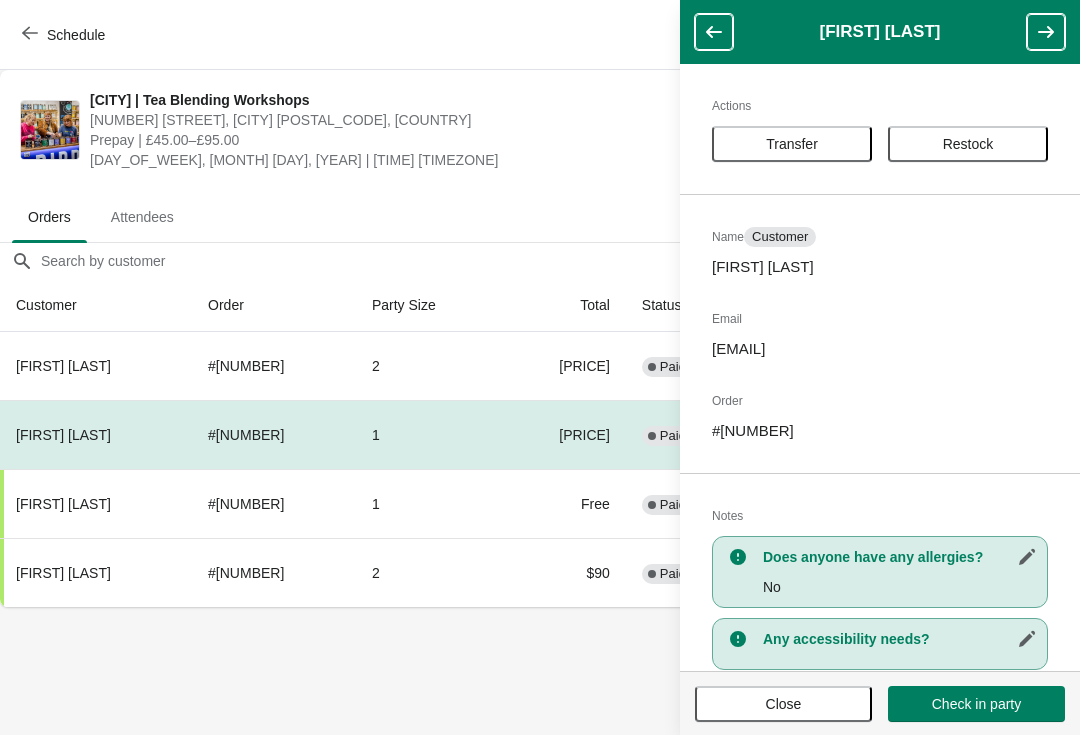 click at bounding box center (714, 32) 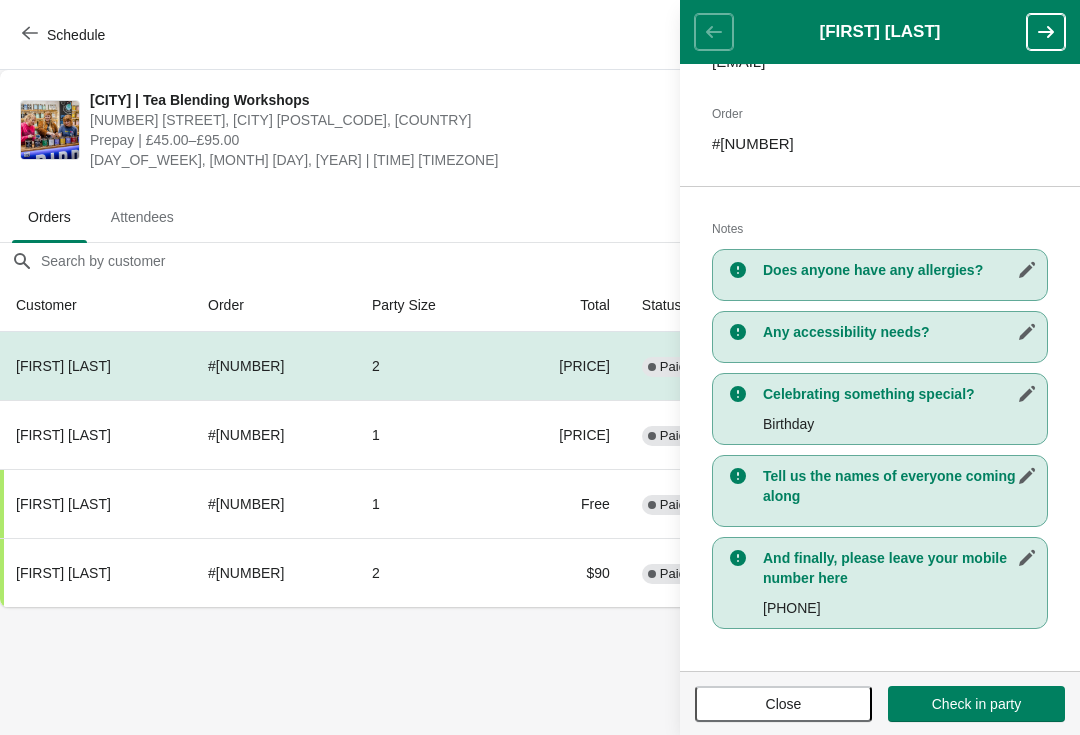 scroll, scrollTop: 287, scrollLeft: 0, axis: vertical 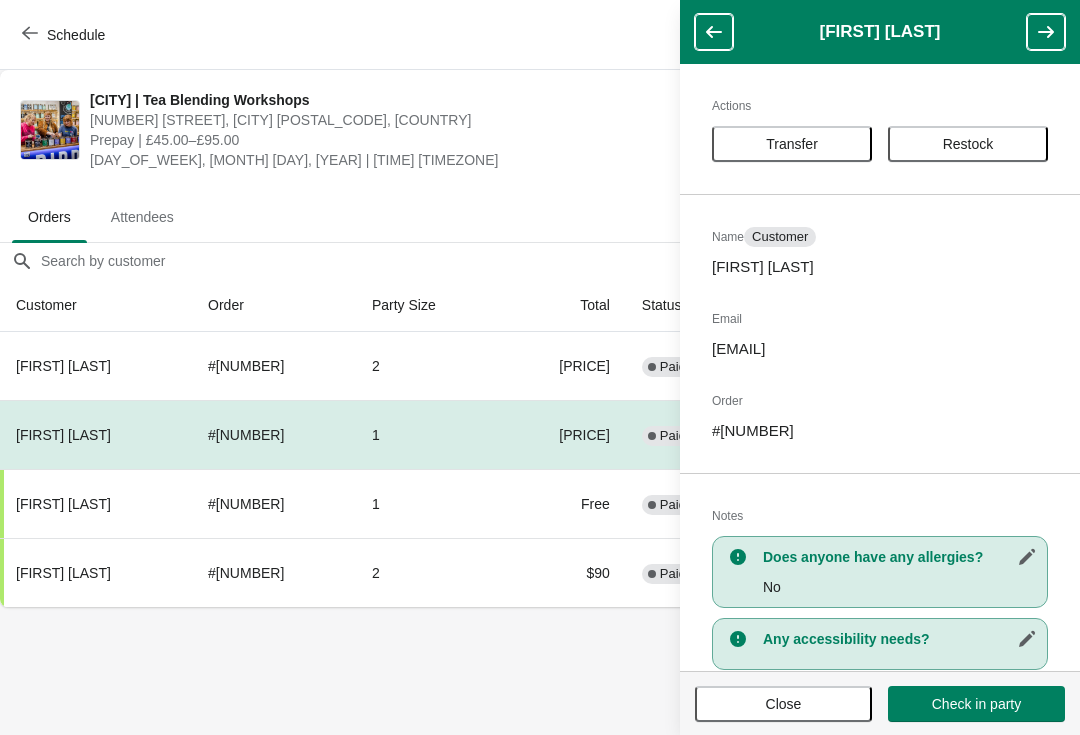 click at bounding box center (1046, 32) 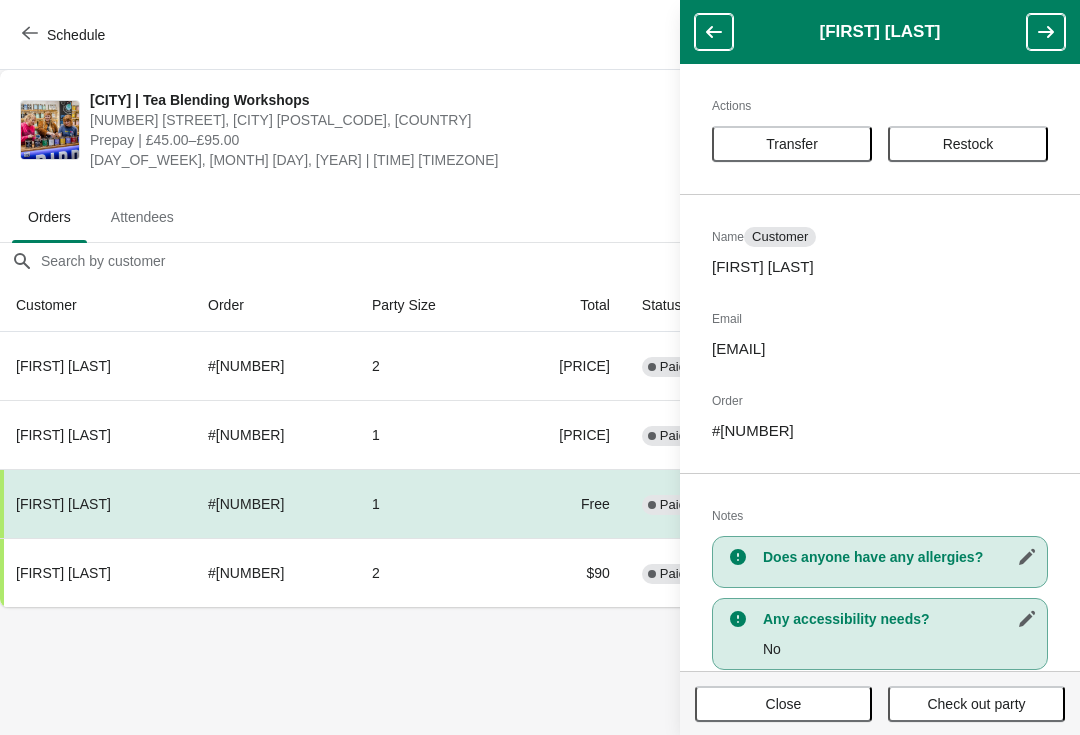 click 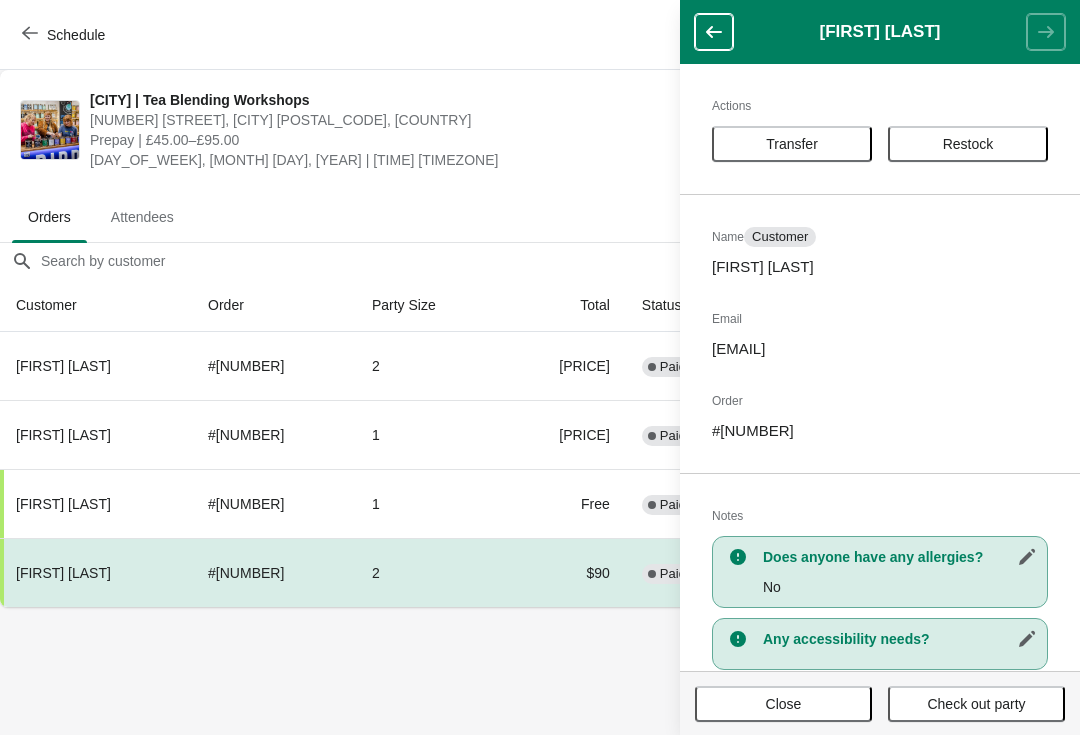 click on "[FIRST] [LAST]" at bounding box center [880, 32] 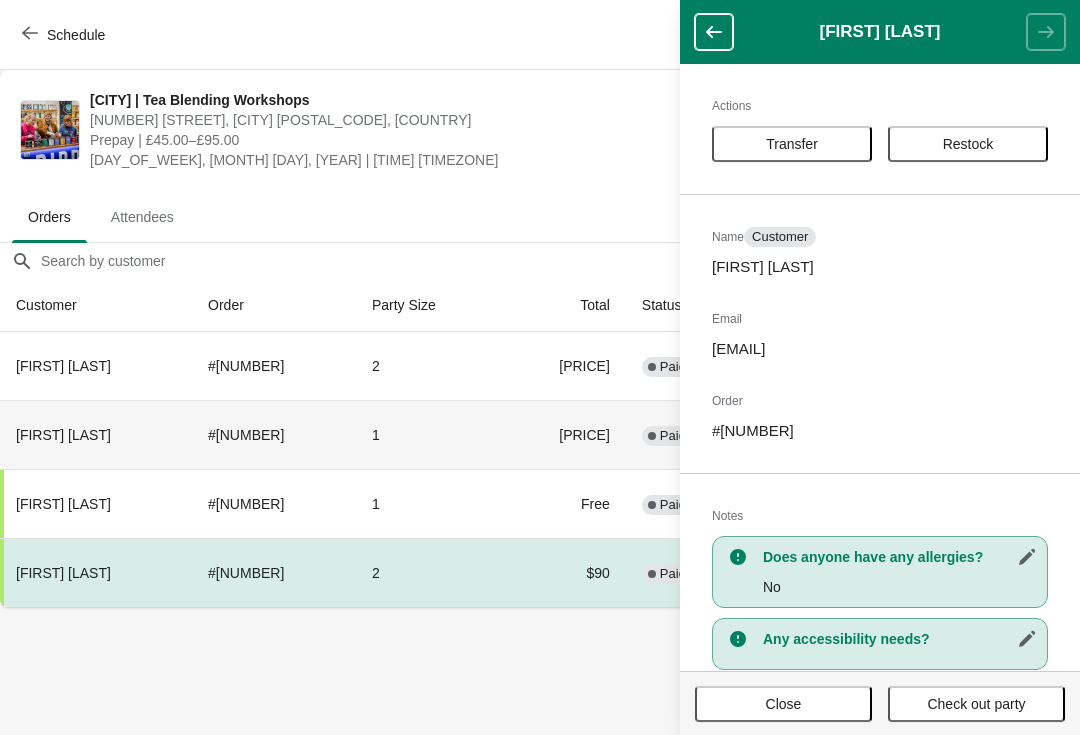click on "[FIRST] [LAST]" at bounding box center (96, 434) 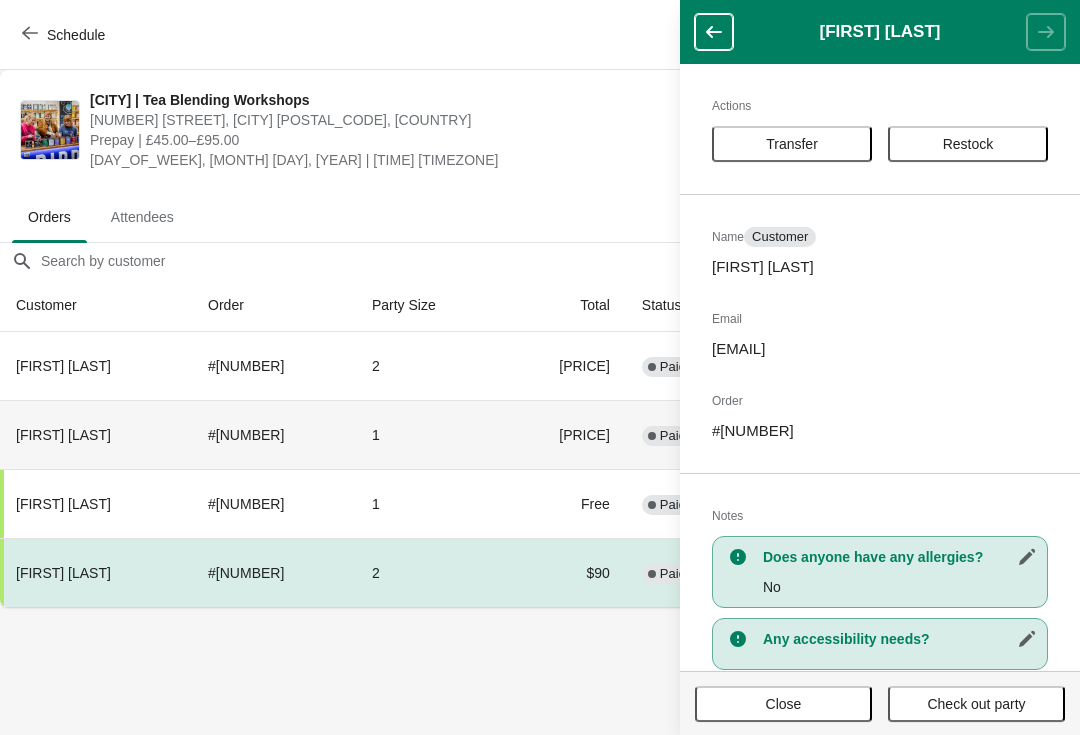 click on "1" at bounding box center (428, 434) 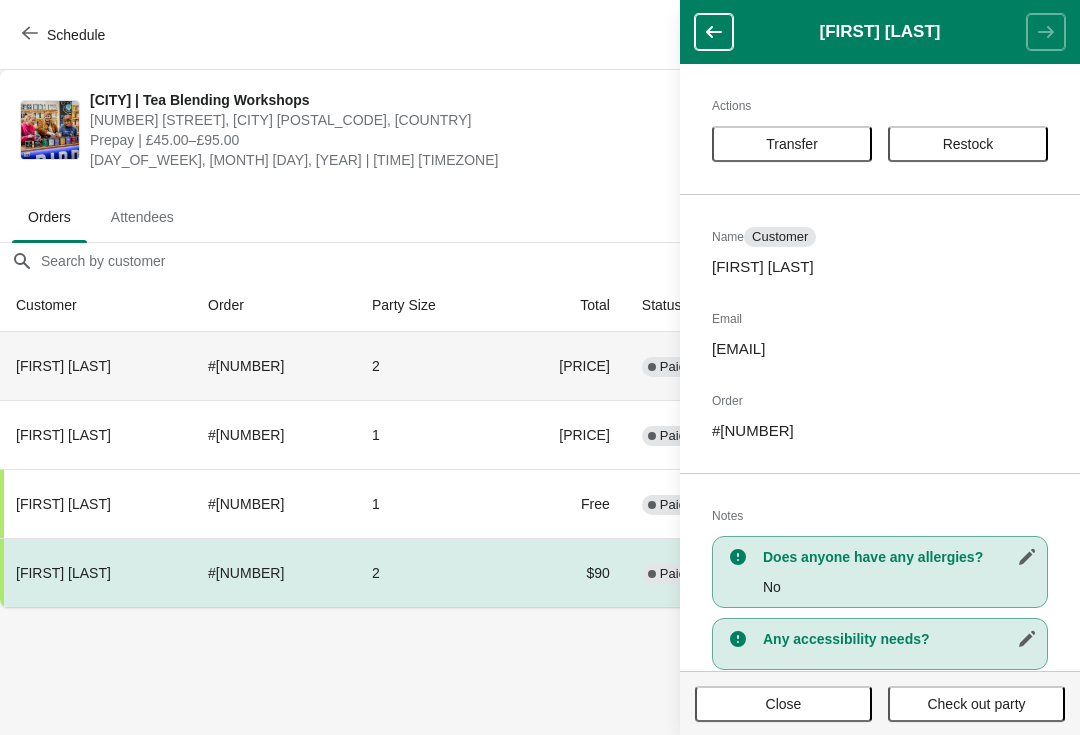 click on "# [NUMBER]" at bounding box center (274, 366) 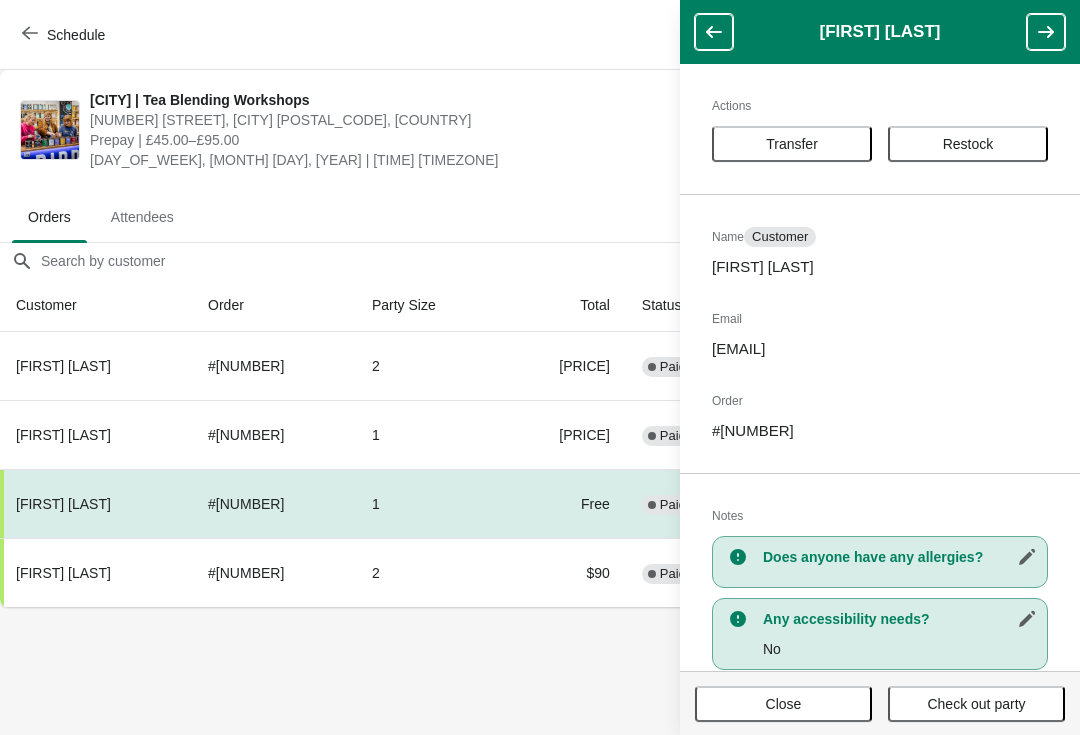 click at bounding box center (714, 32) 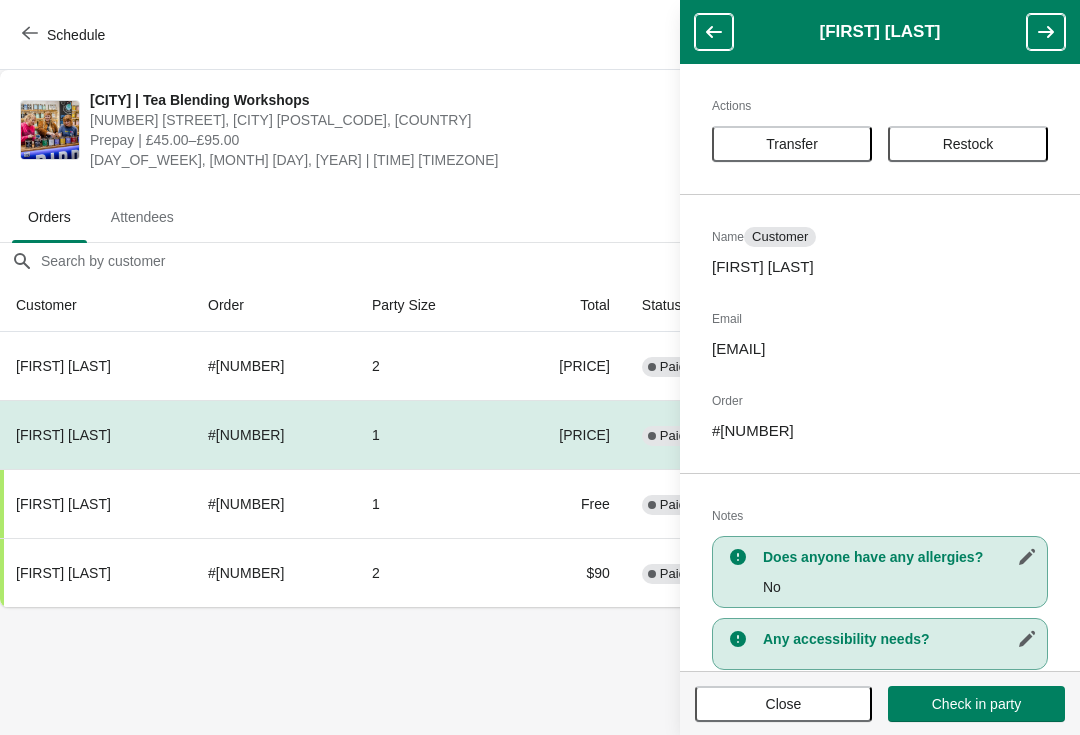 click at bounding box center (714, 32) 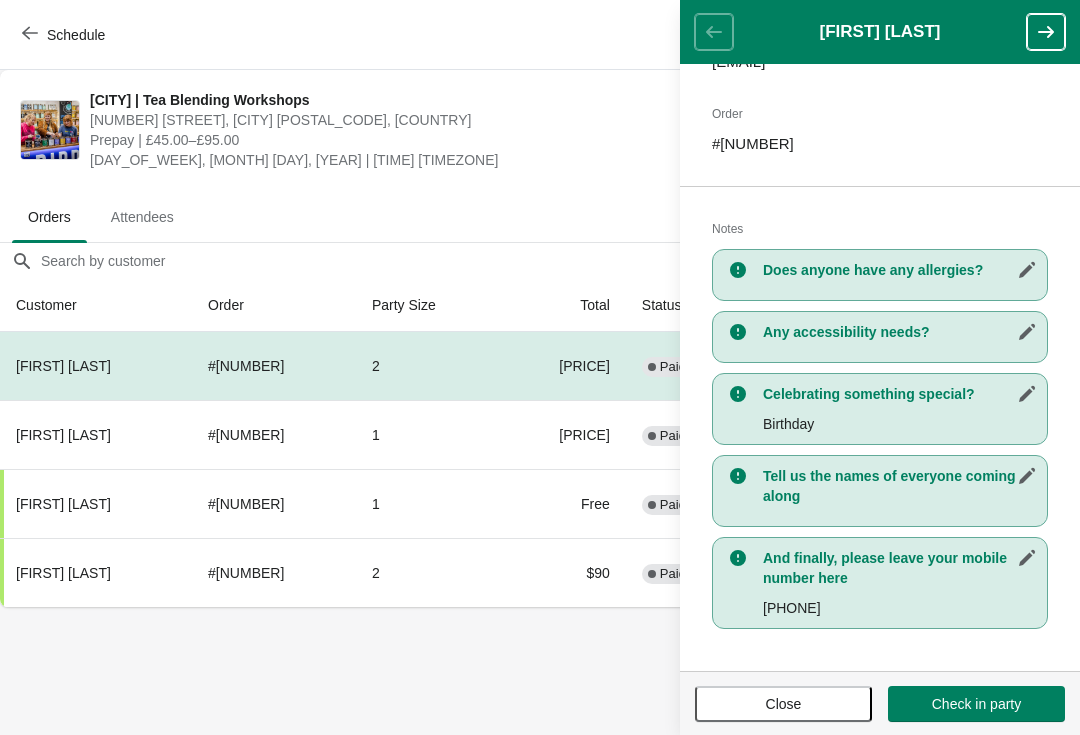 scroll, scrollTop: 287, scrollLeft: 0, axis: vertical 